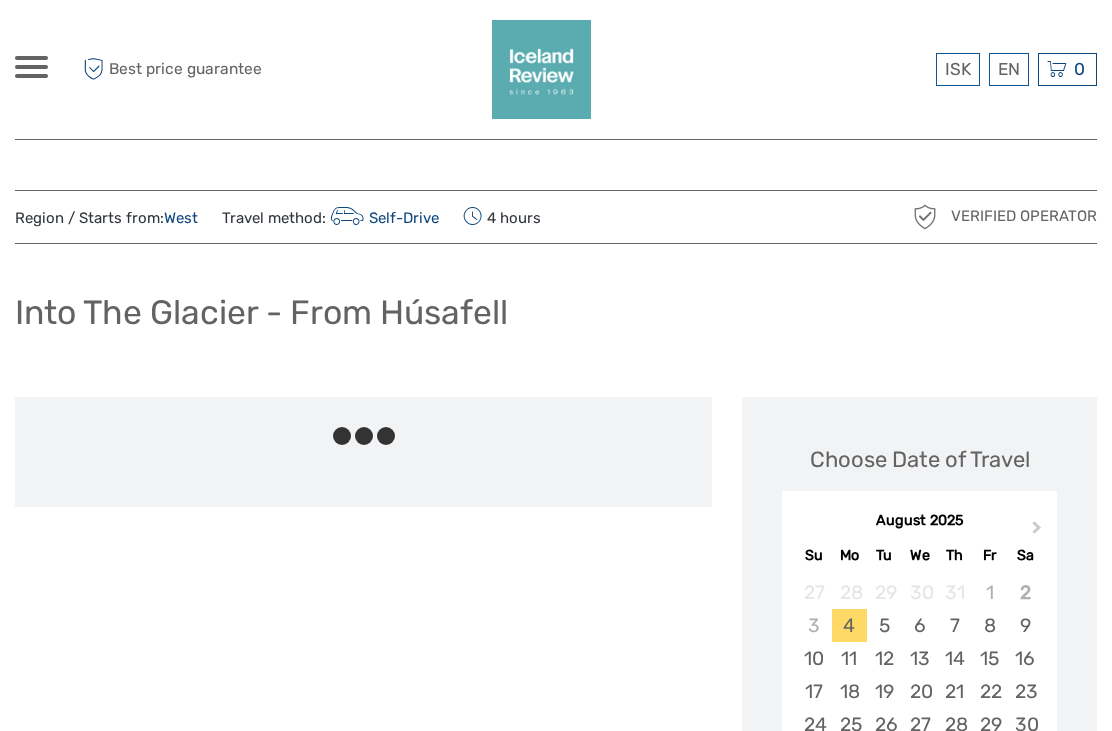 scroll, scrollTop: 0, scrollLeft: 0, axis: both 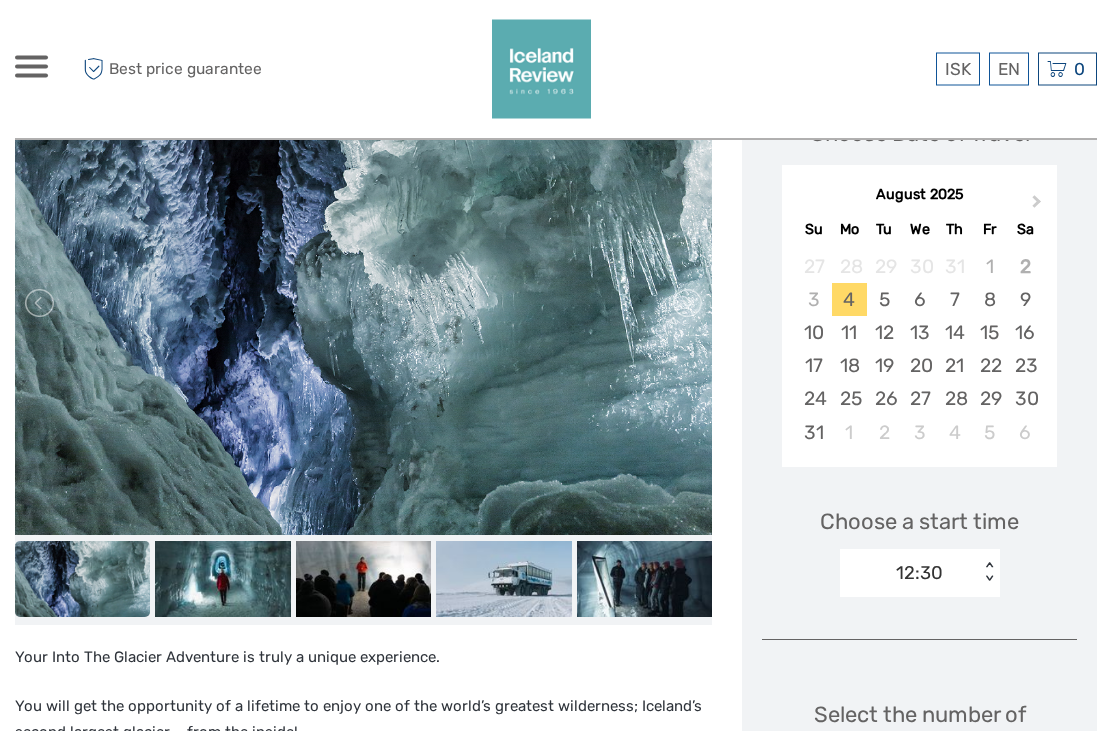 click at bounding box center [363, 304] 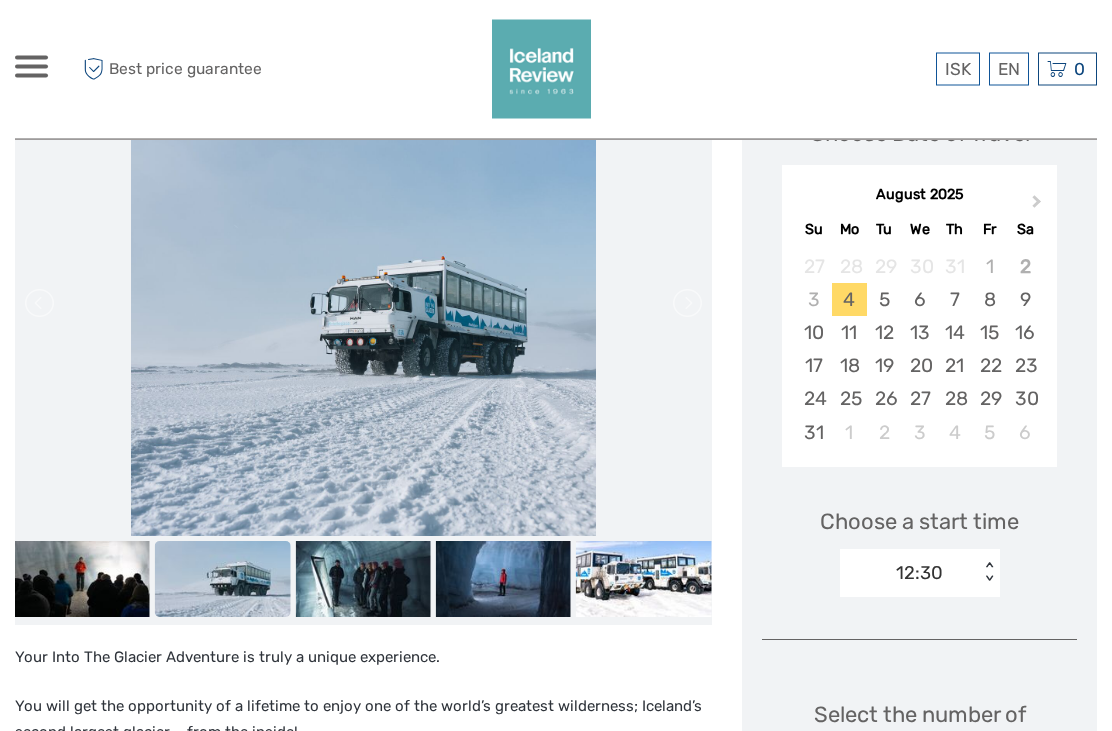 click at bounding box center (643, 580) 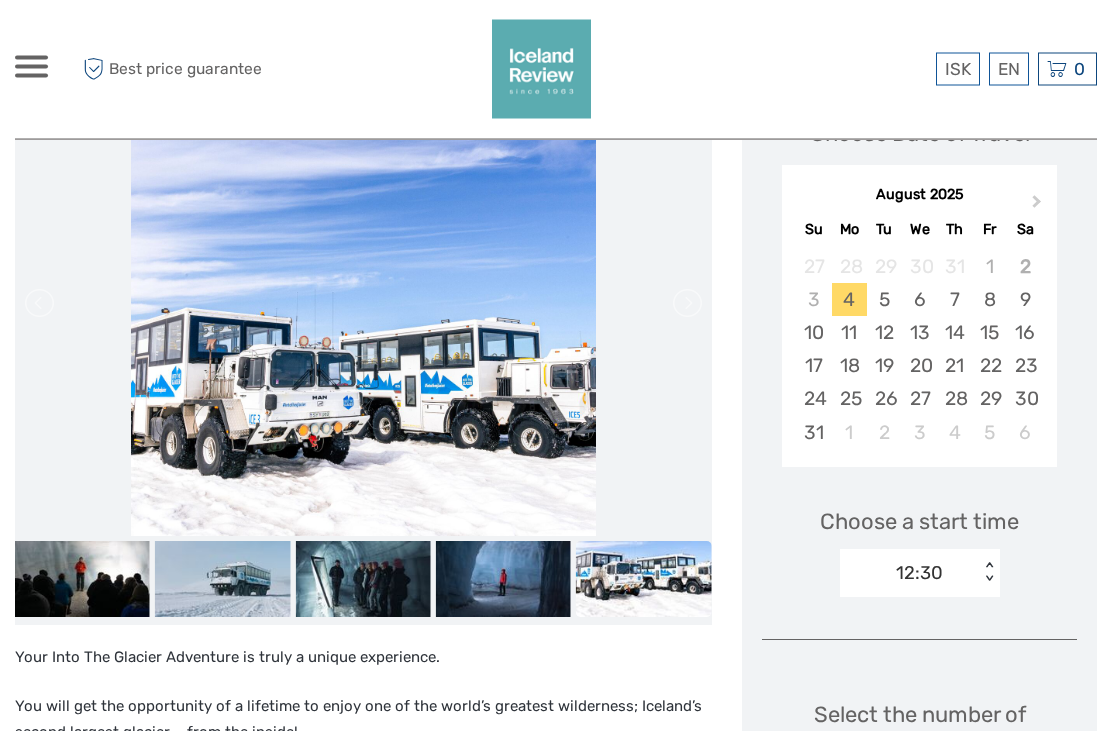 scroll, scrollTop: 326, scrollLeft: 0, axis: vertical 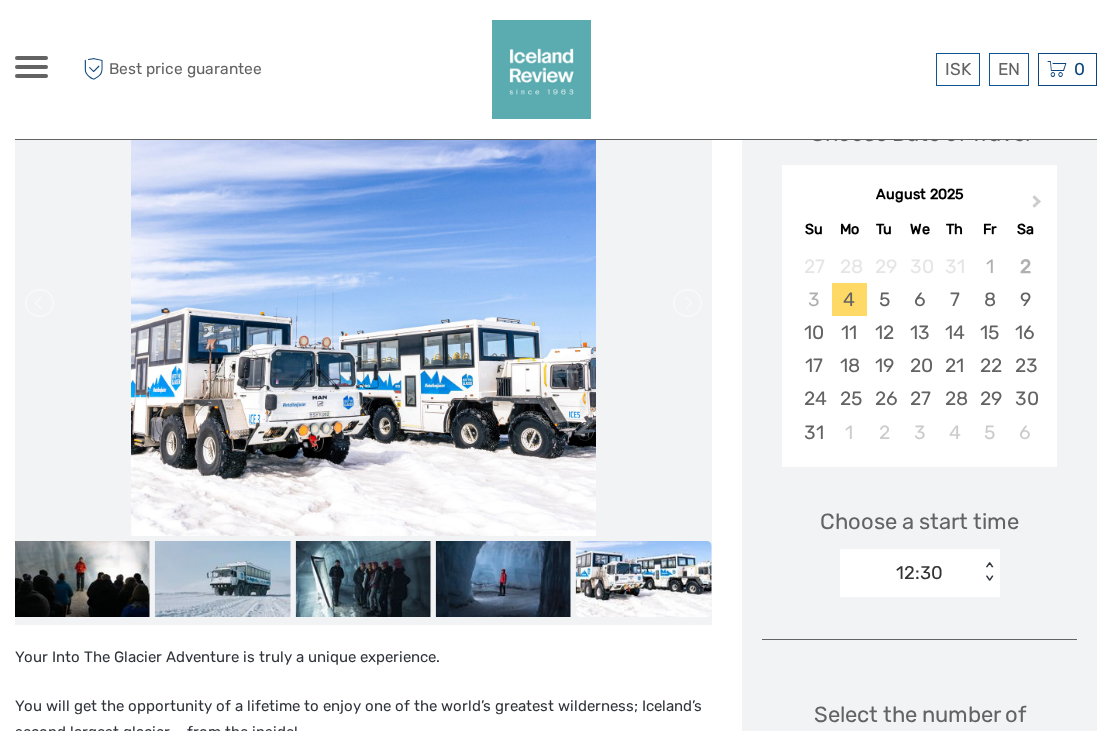click at bounding box center [503, 579] 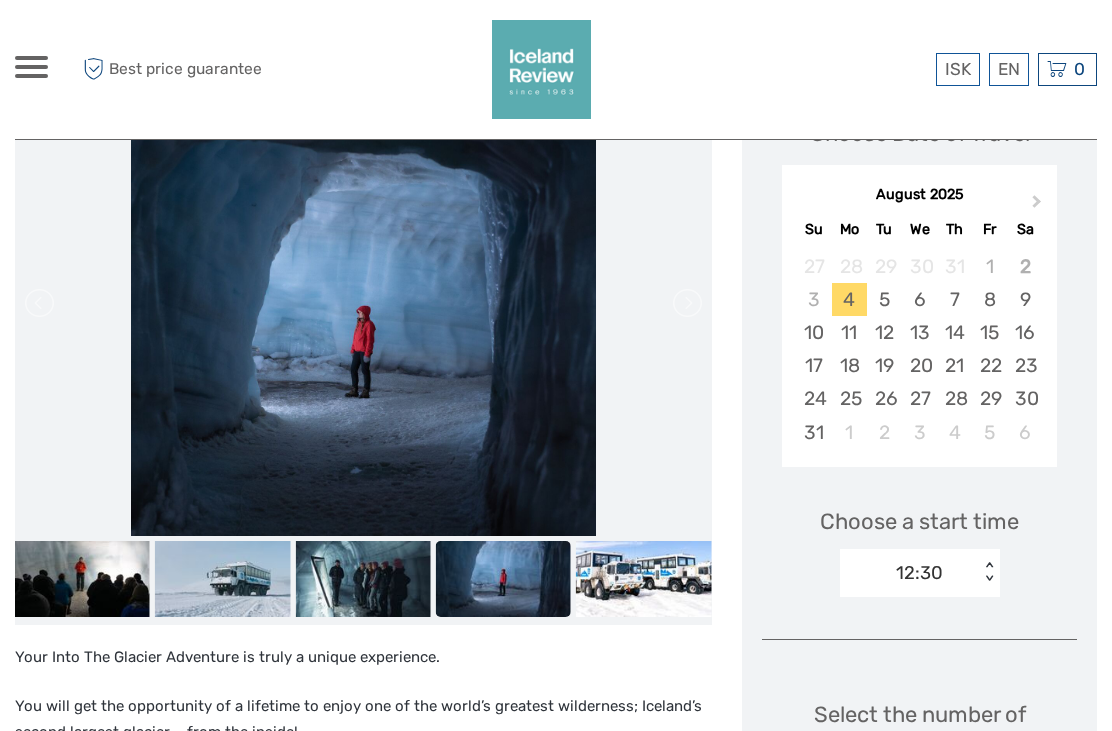 click at bounding box center [643, 579] 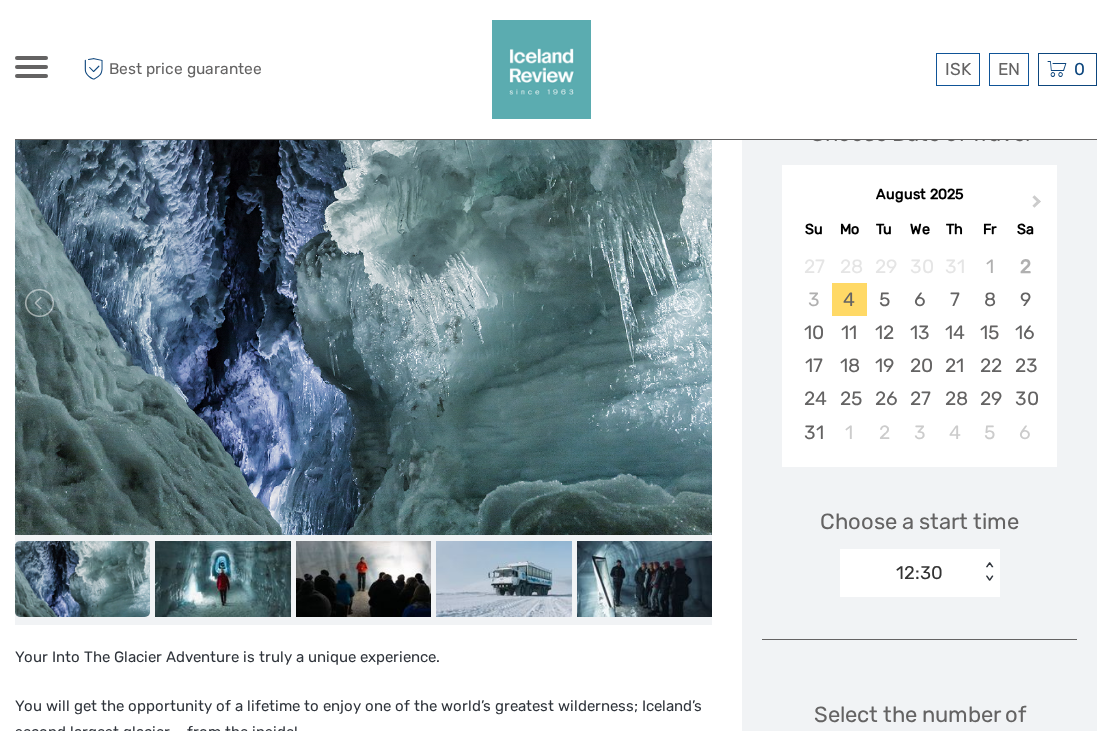 click at bounding box center (82, 579) 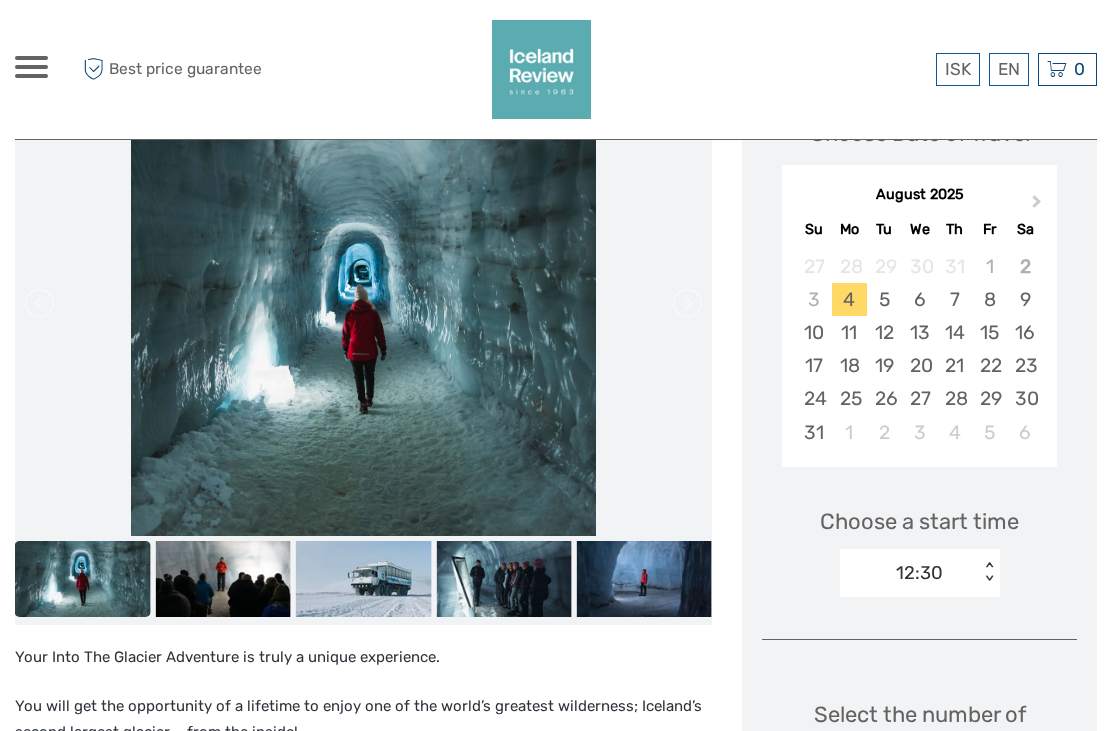 click at bounding box center [222, 579] 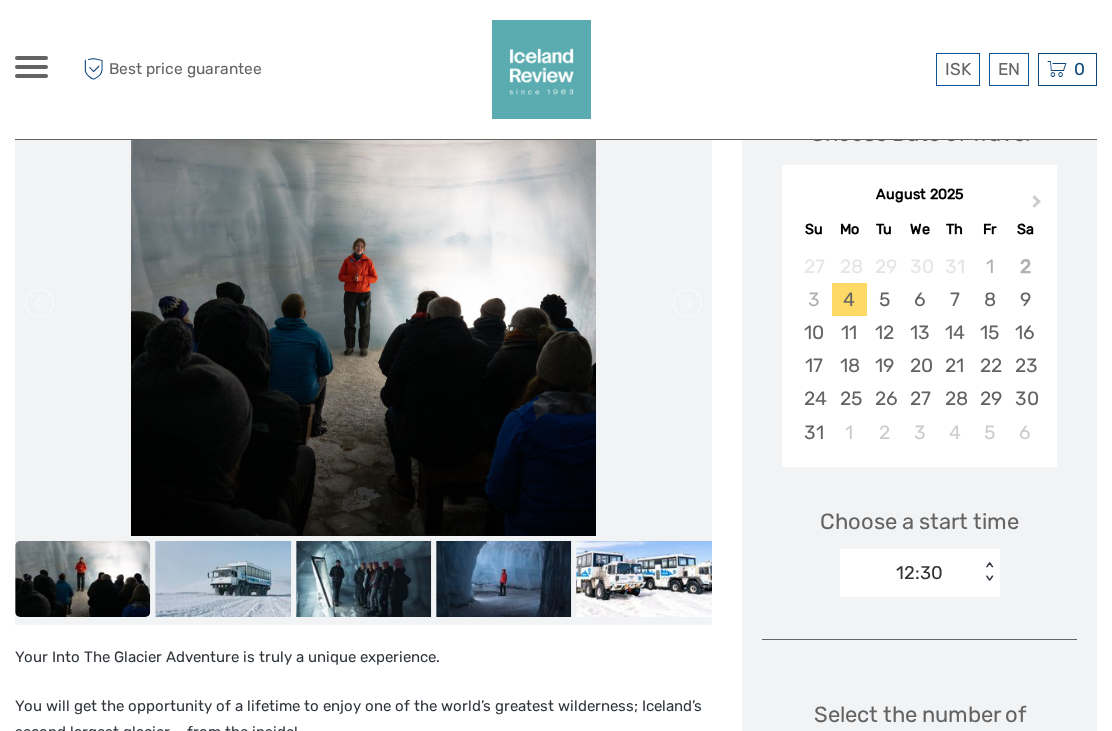 click at bounding box center [222, 579] 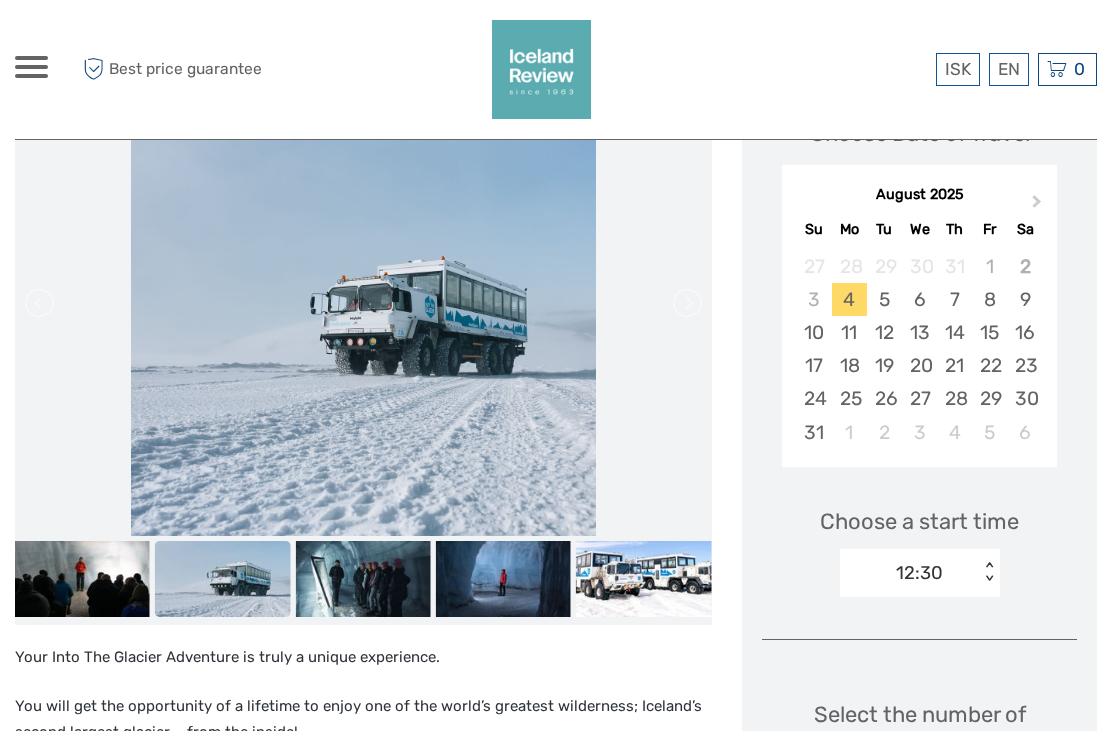 click at bounding box center [362, 579] 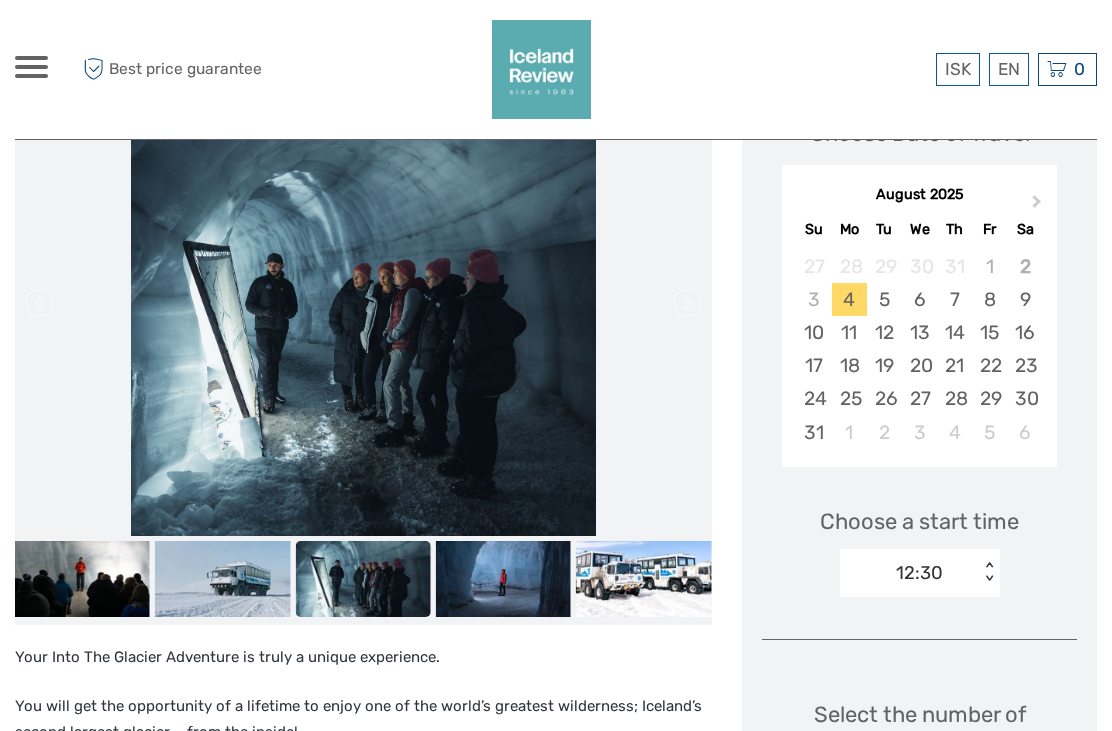 click at bounding box center (503, 579) 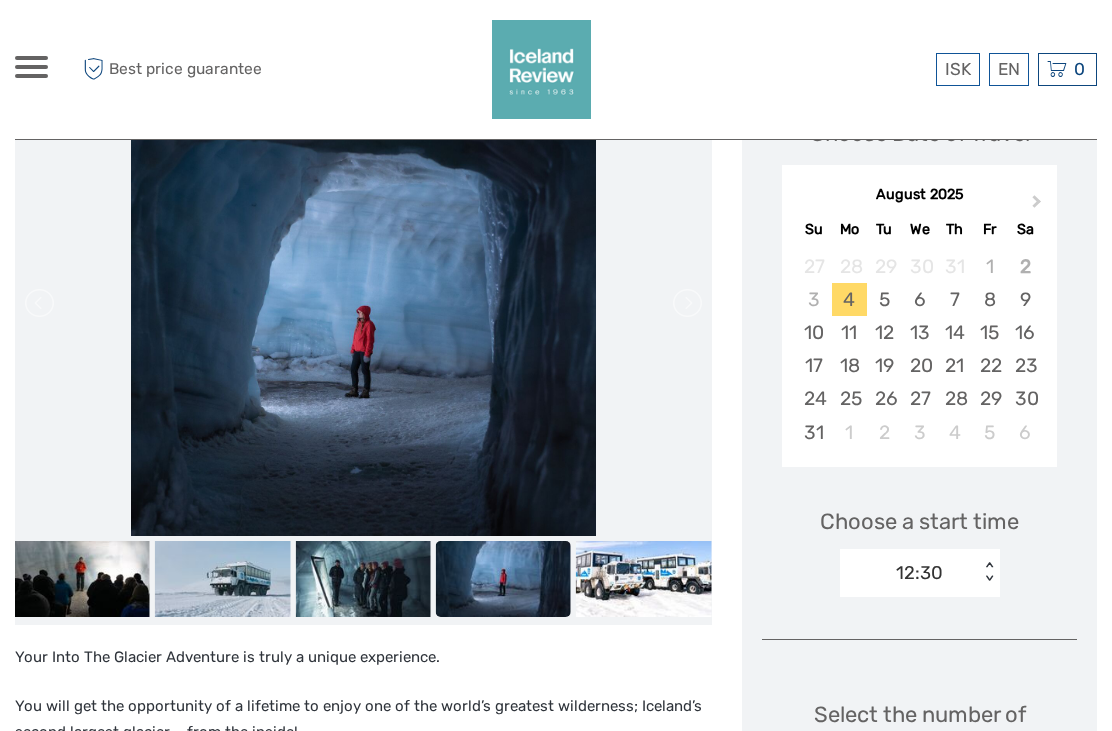 click at bounding box center [643, 579] 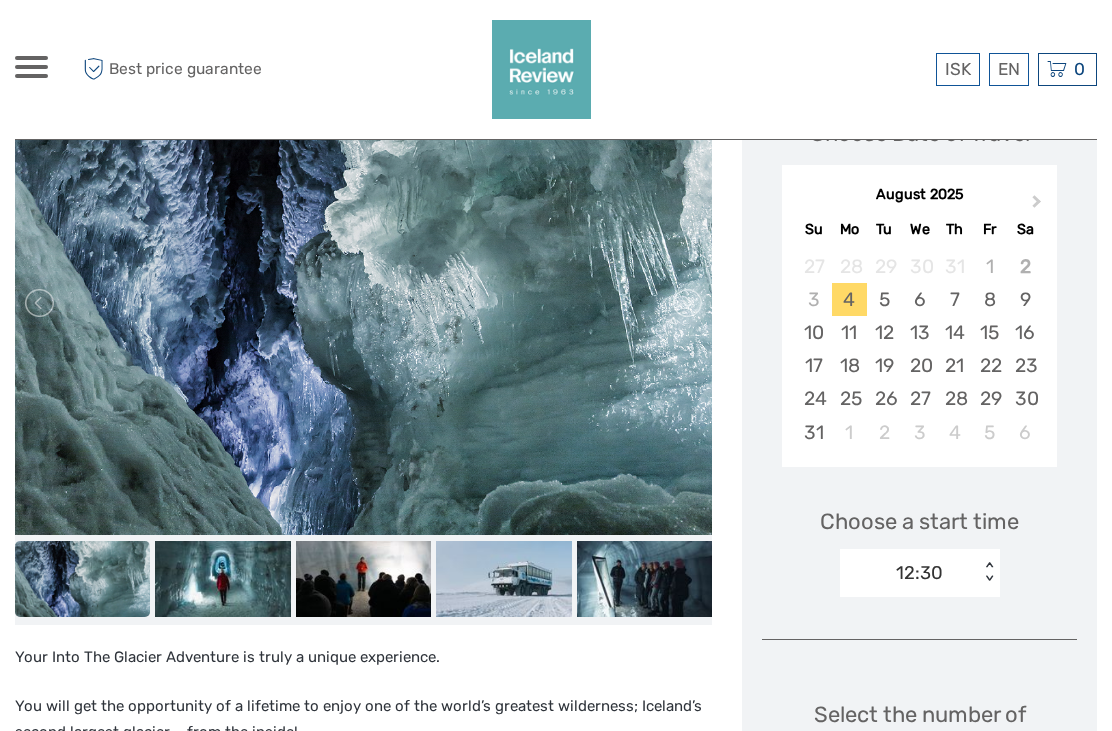 click on "13" at bounding box center (919, 332) 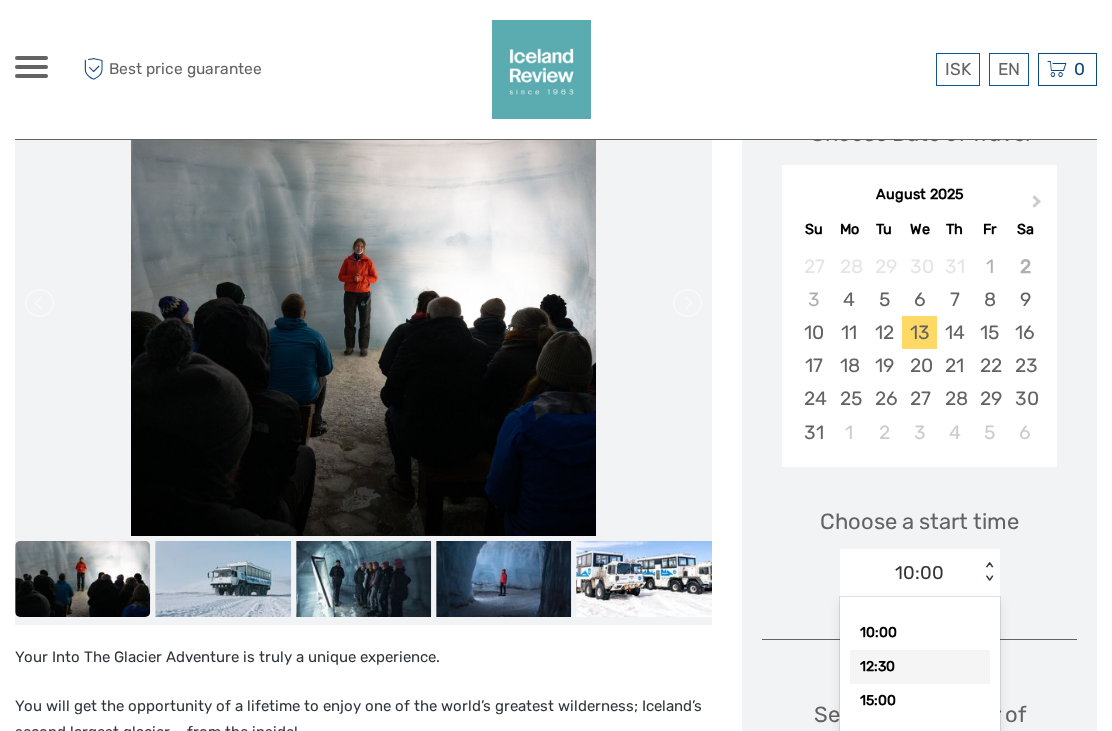 click on "12:30" at bounding box center [920, 667] 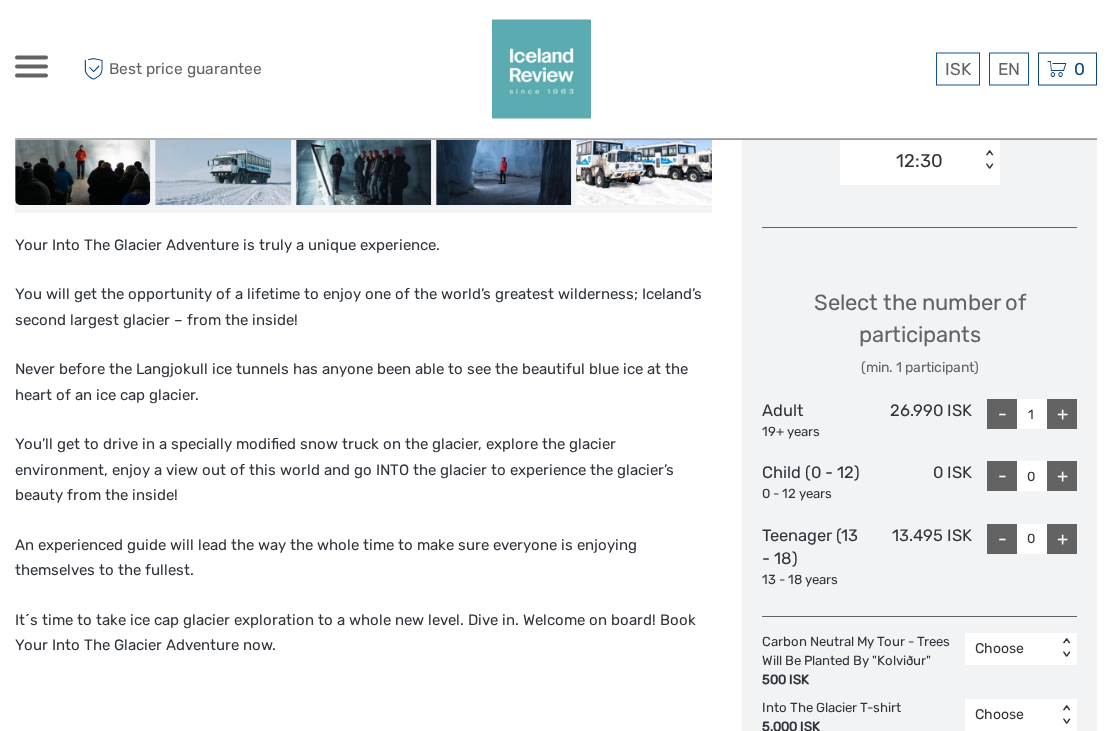 scroll, scrollTop: 738, scrollLeft: 0, axis: vertical 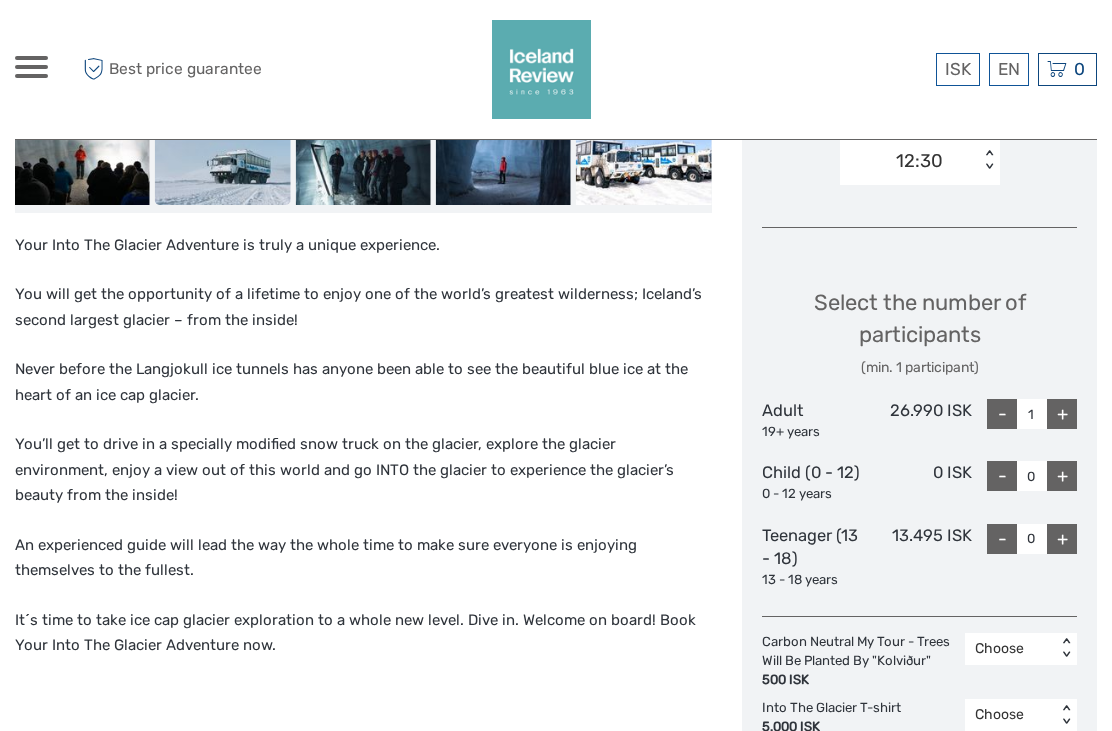 click on "+" at bounding box center (1062, 414) 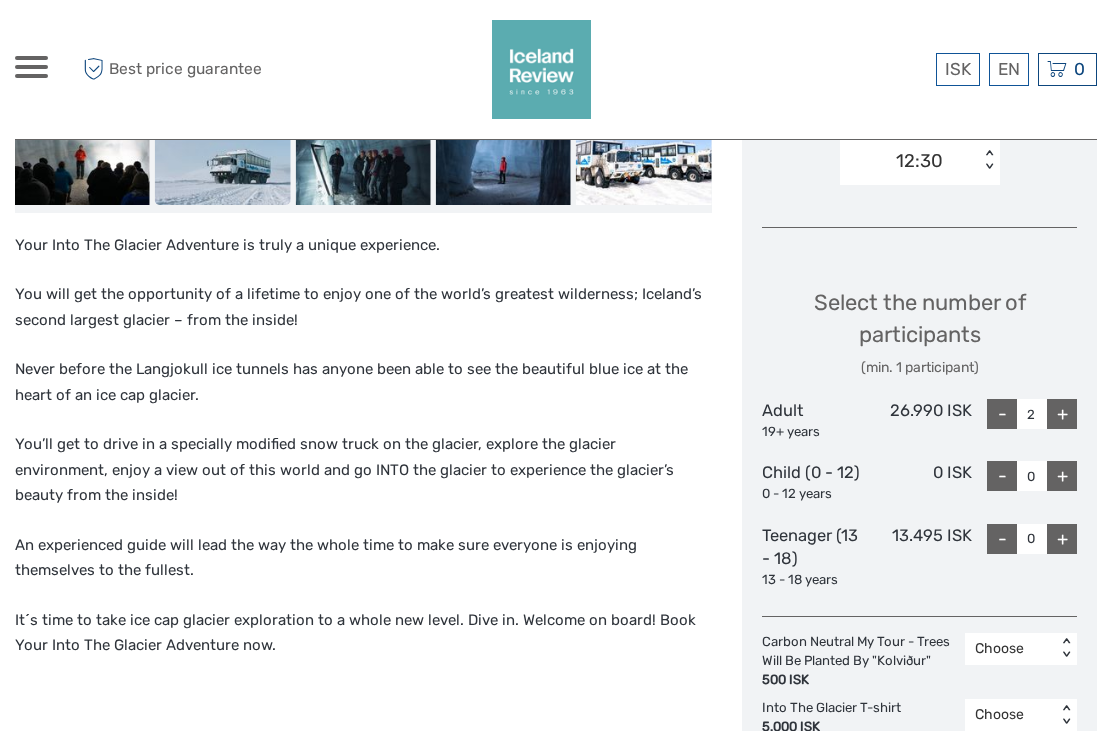 click on "+" at bounding box center [1062, 476] 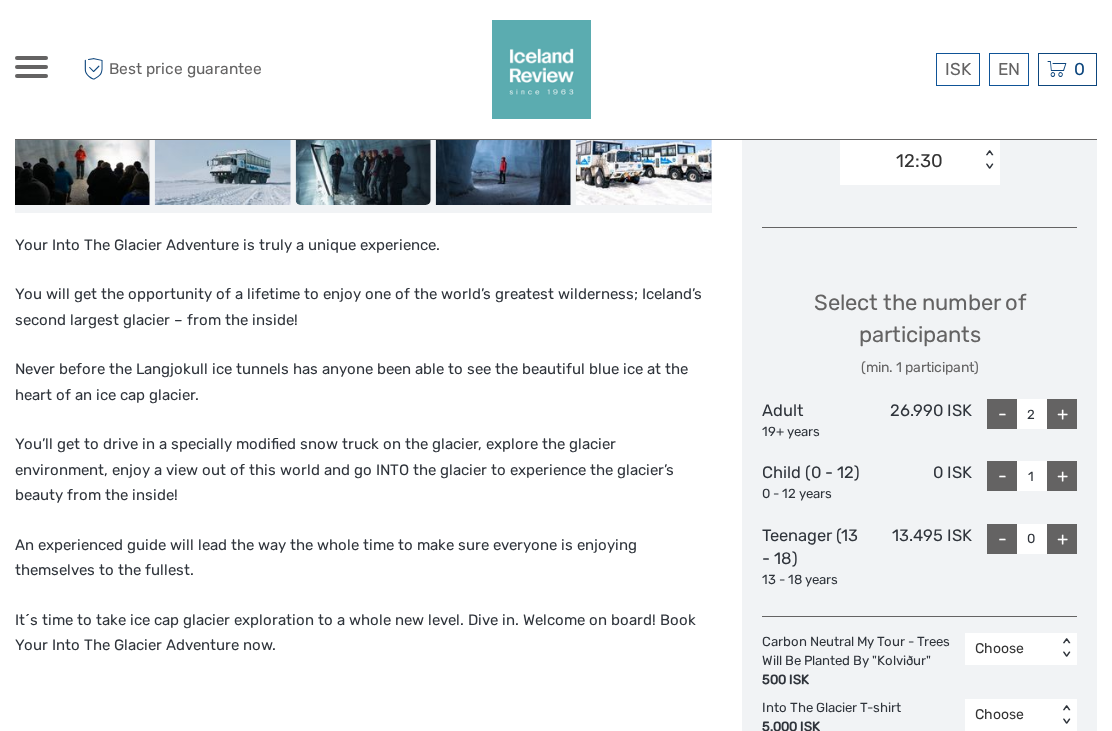click on "+" at bounding box center (1062, 539) 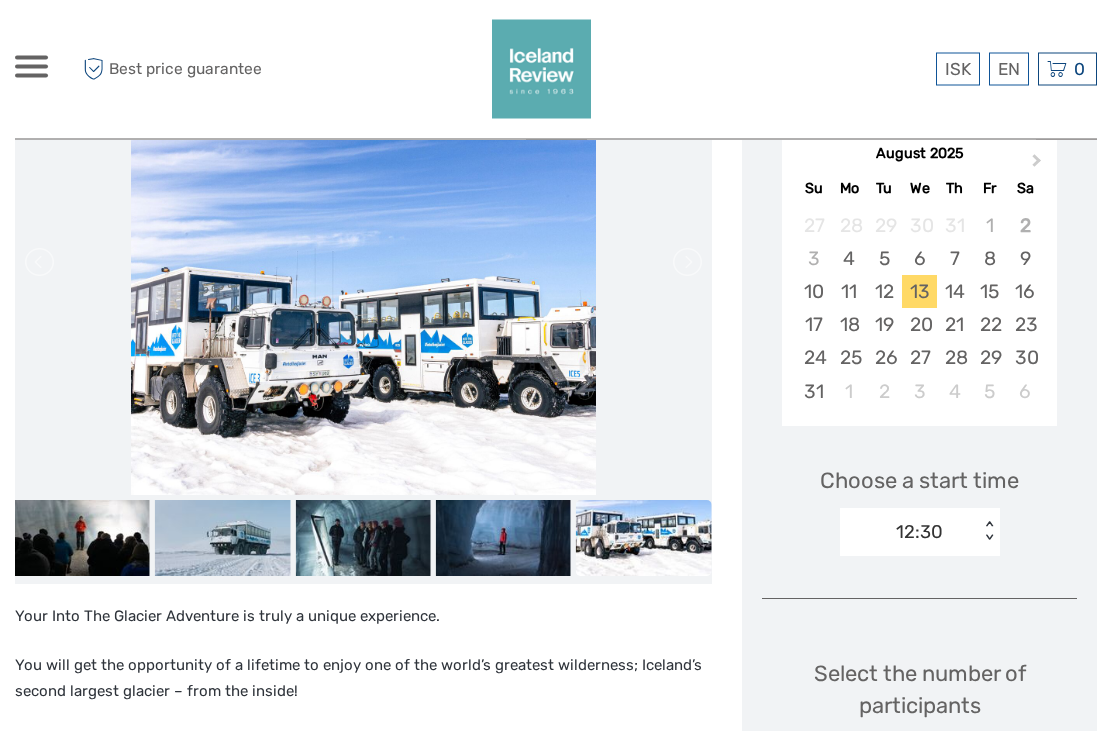scroll, scrollTop: 392, scrollLeft: 0, axis: vertical 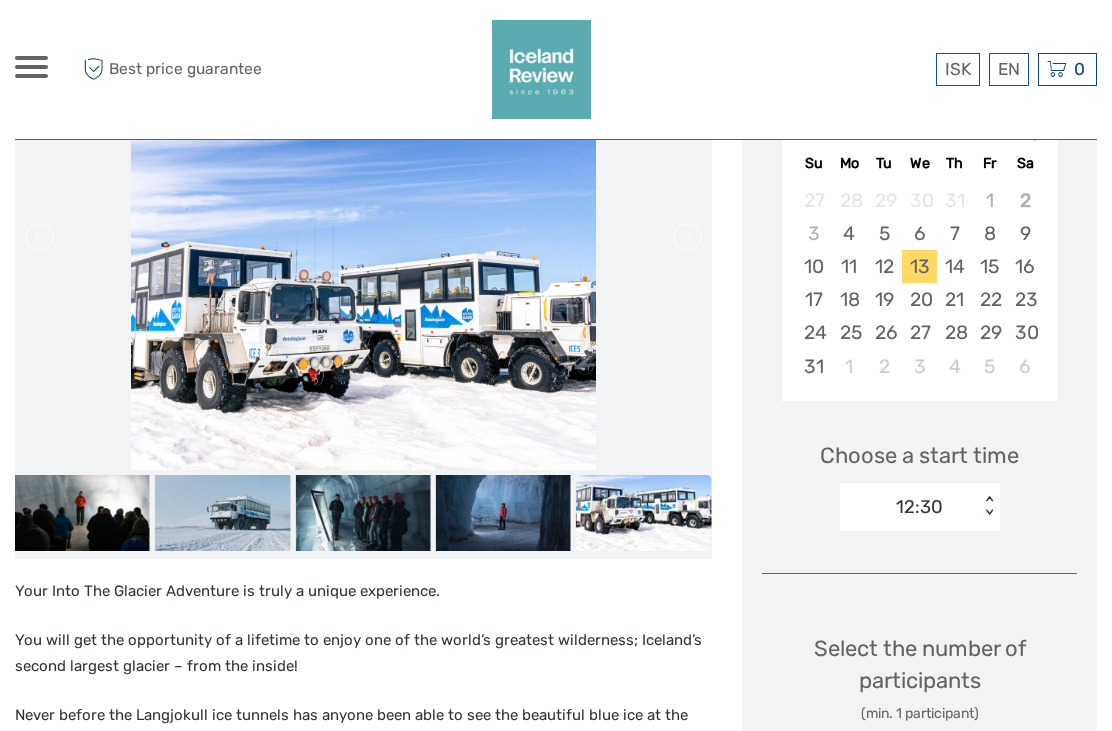 click at bounding box center (643, 513) 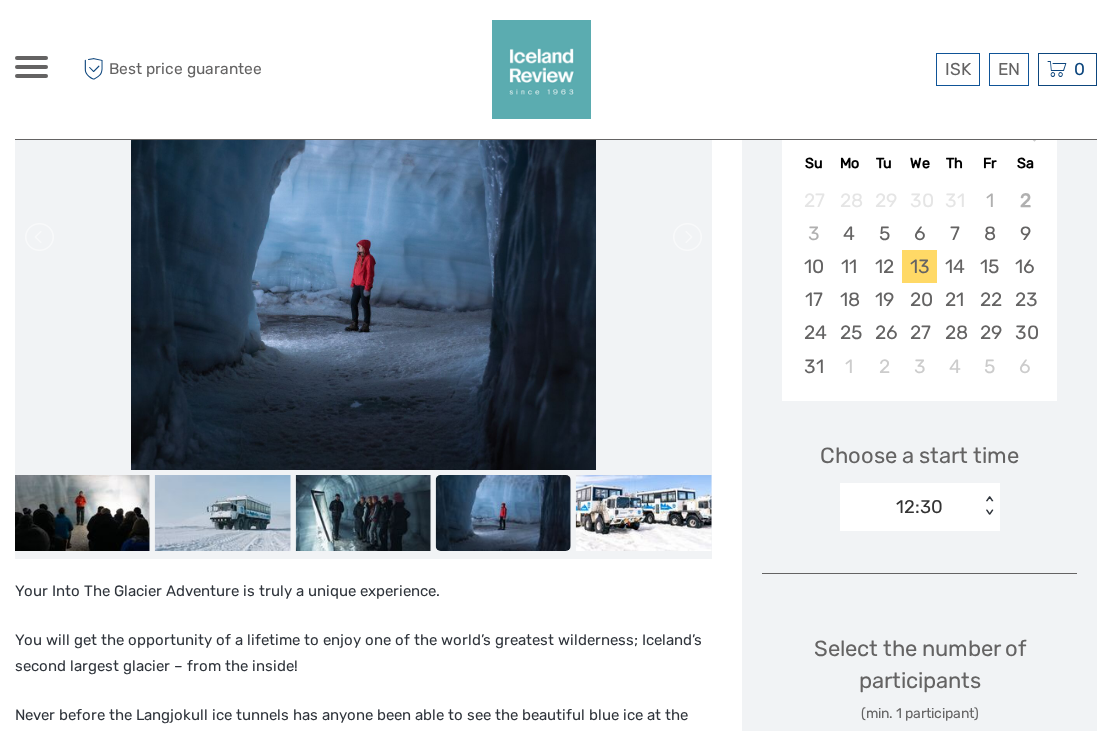 click at bounding box center (362, 513) 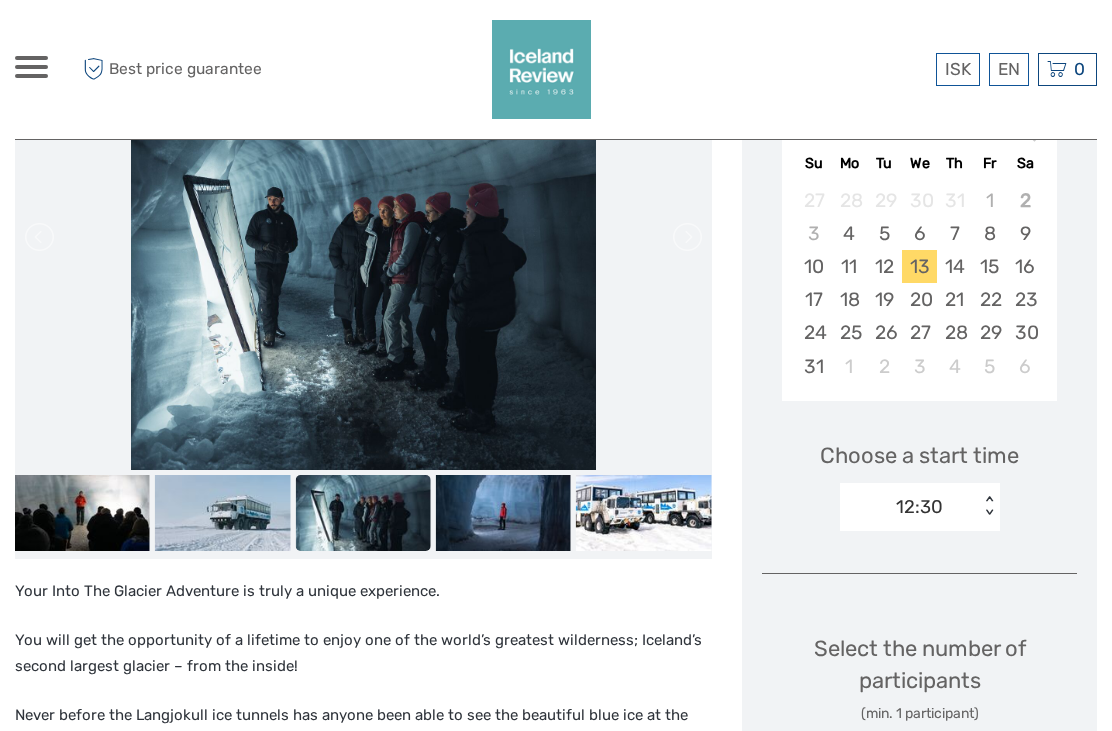 click at bounding box center (222, 513) 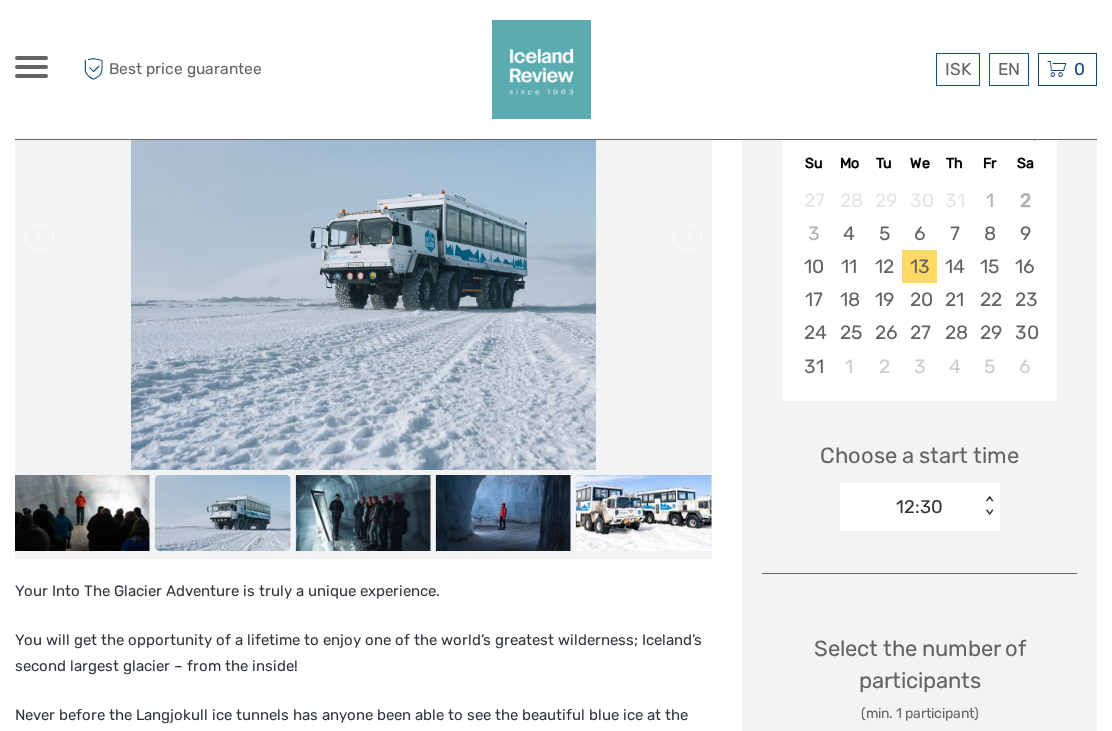 click at bounding box center (81, 513) 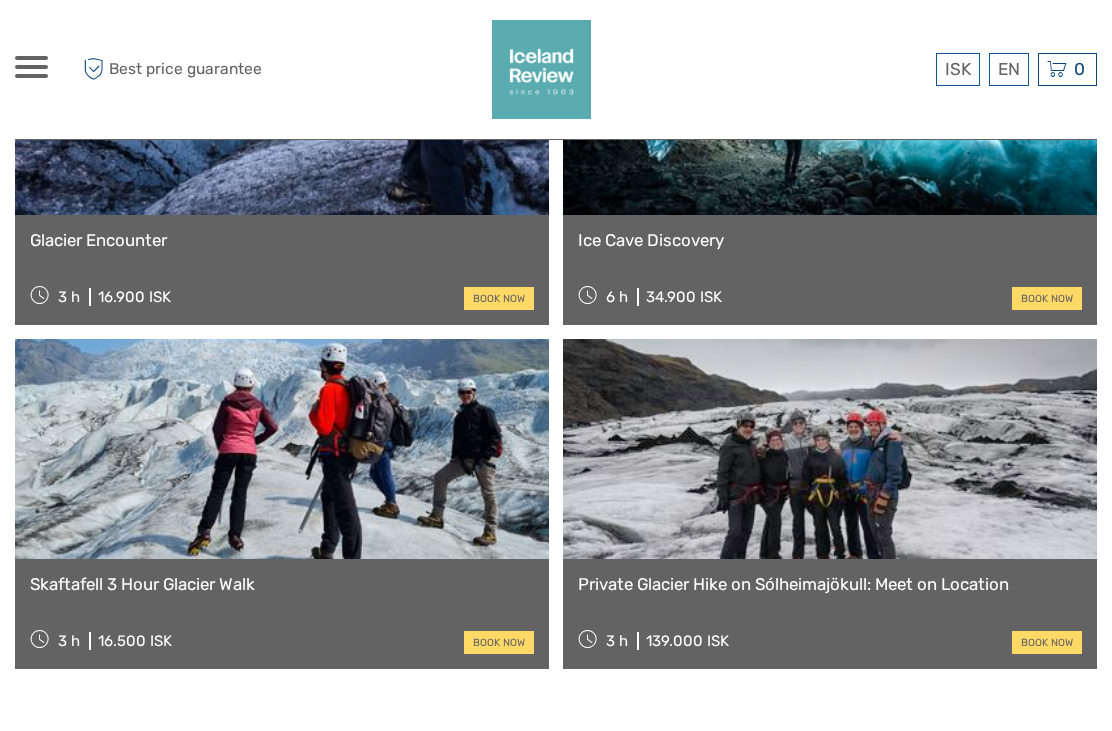 scroll, scrollTop: 2361, scrollLeft: 0, axis: vertical 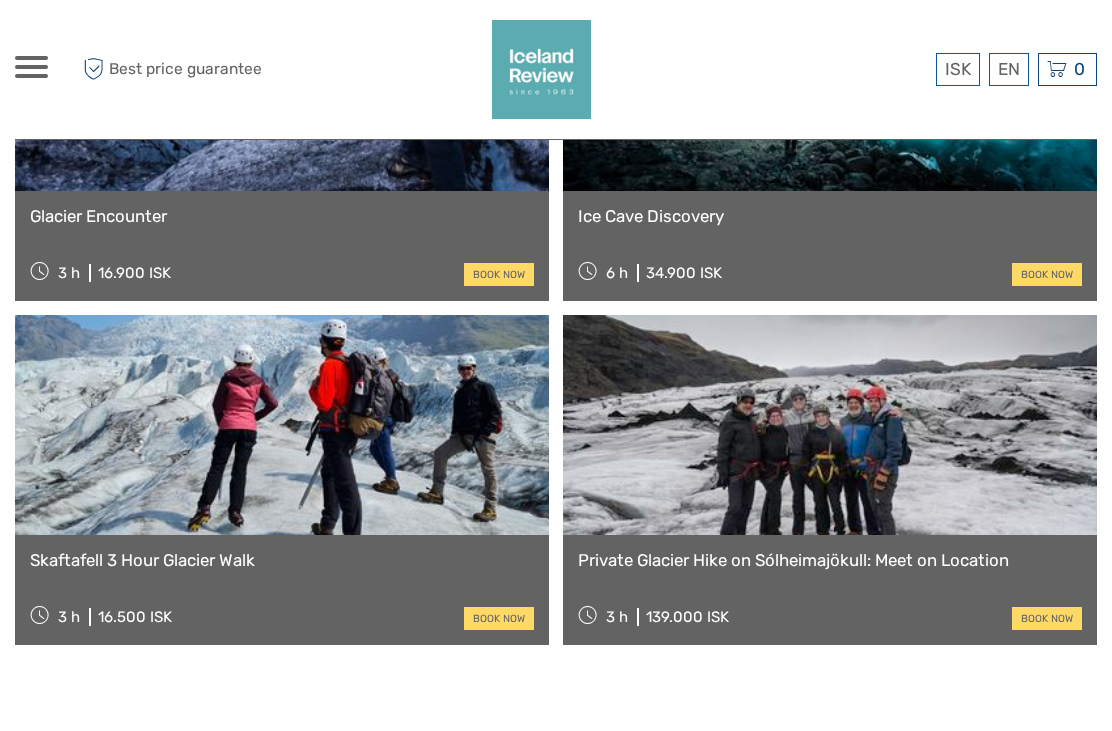 click at bounding box center [282, 425] 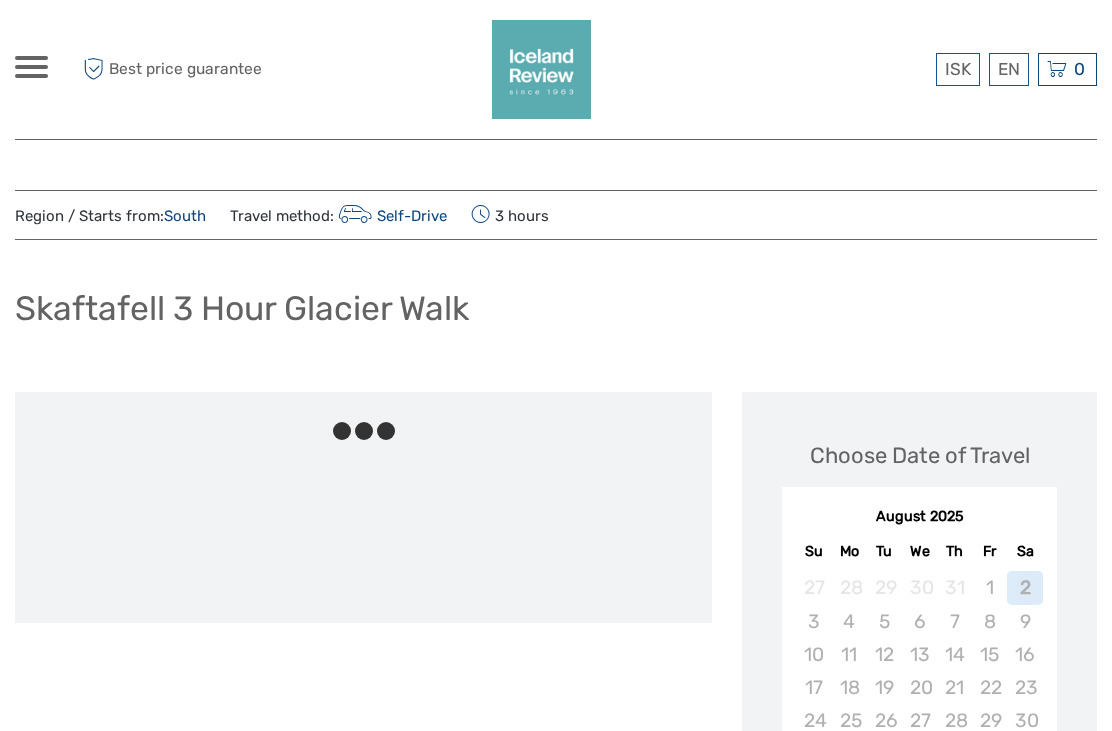 scroll, scrollTop: 0, scrollLeft: 0, axis: both 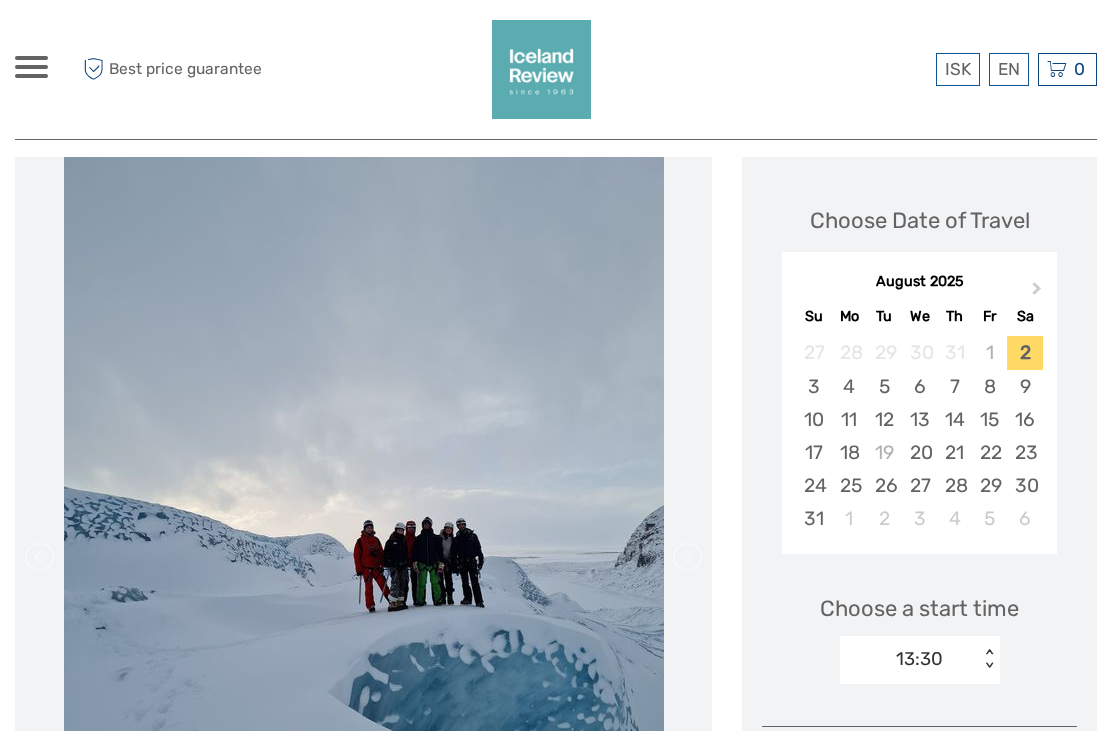 click on "14" at bounding box center (954, 419) 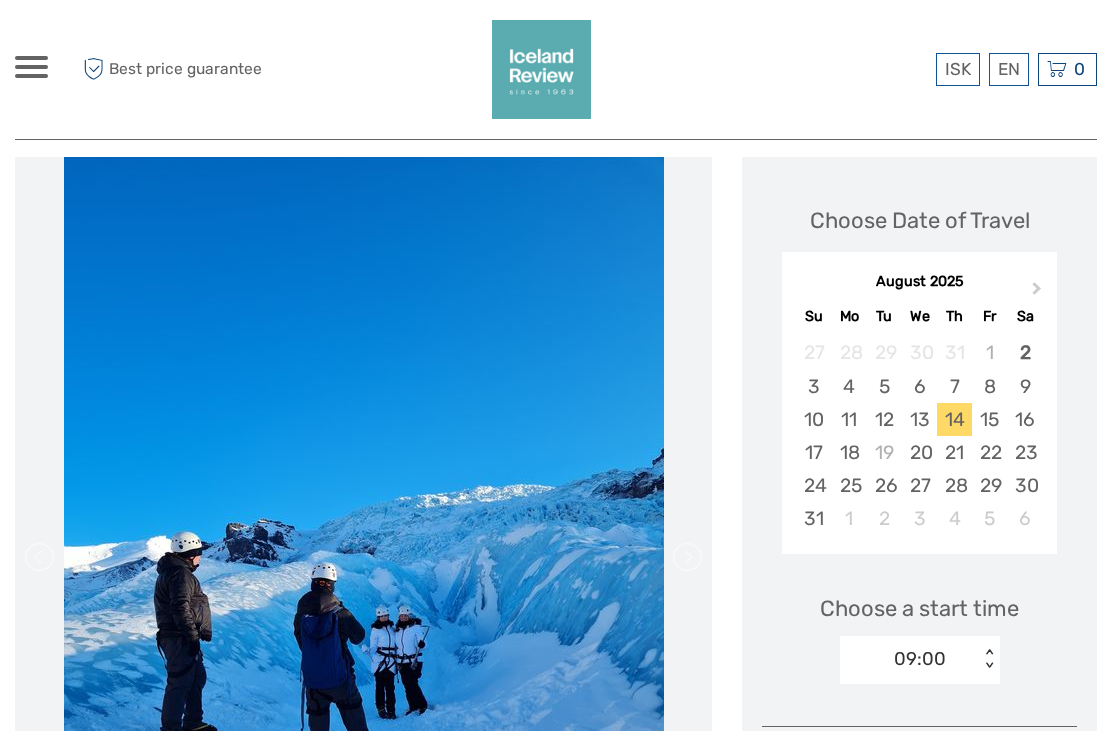 click on "20" at bounding box center (919, 452) 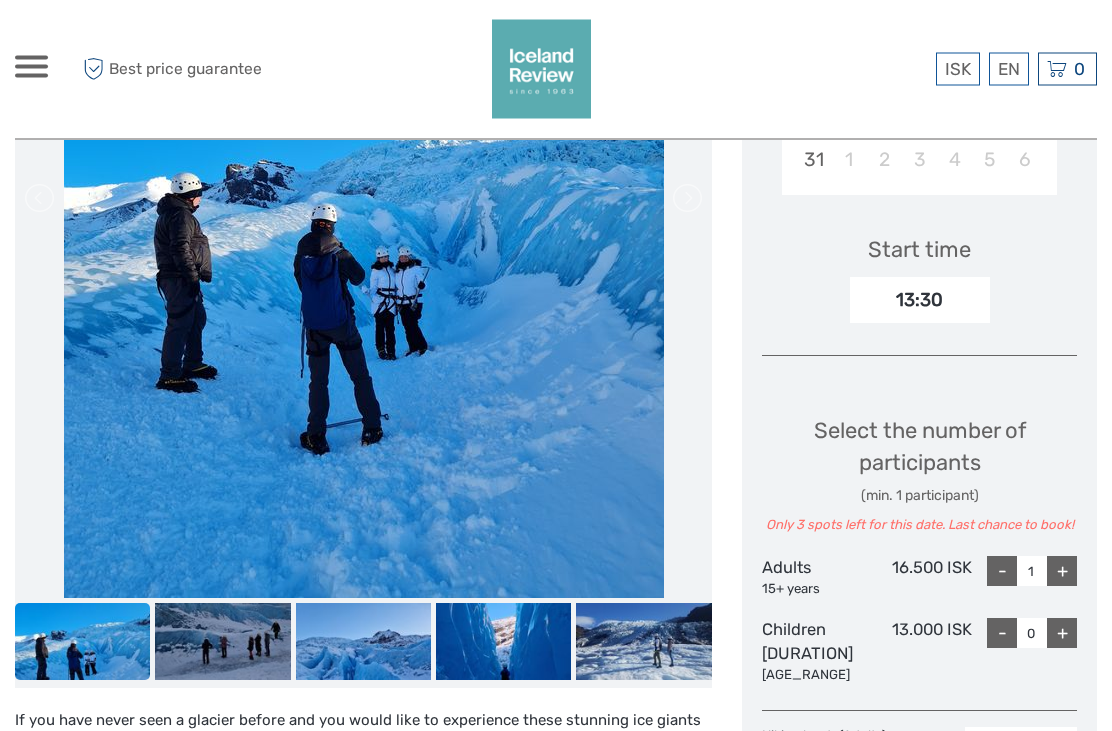 scroll, scrollTop: 595, scrollLeft: 0, axis: vertical 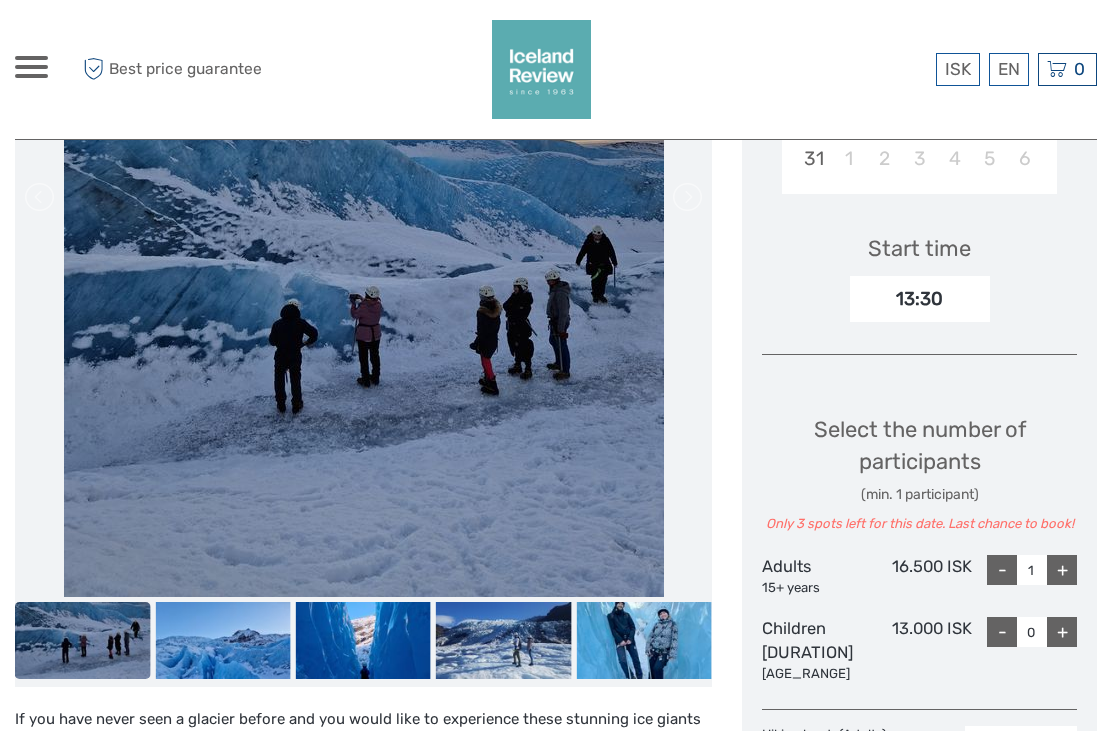 click on "+" at bounding box center [1062, 570] 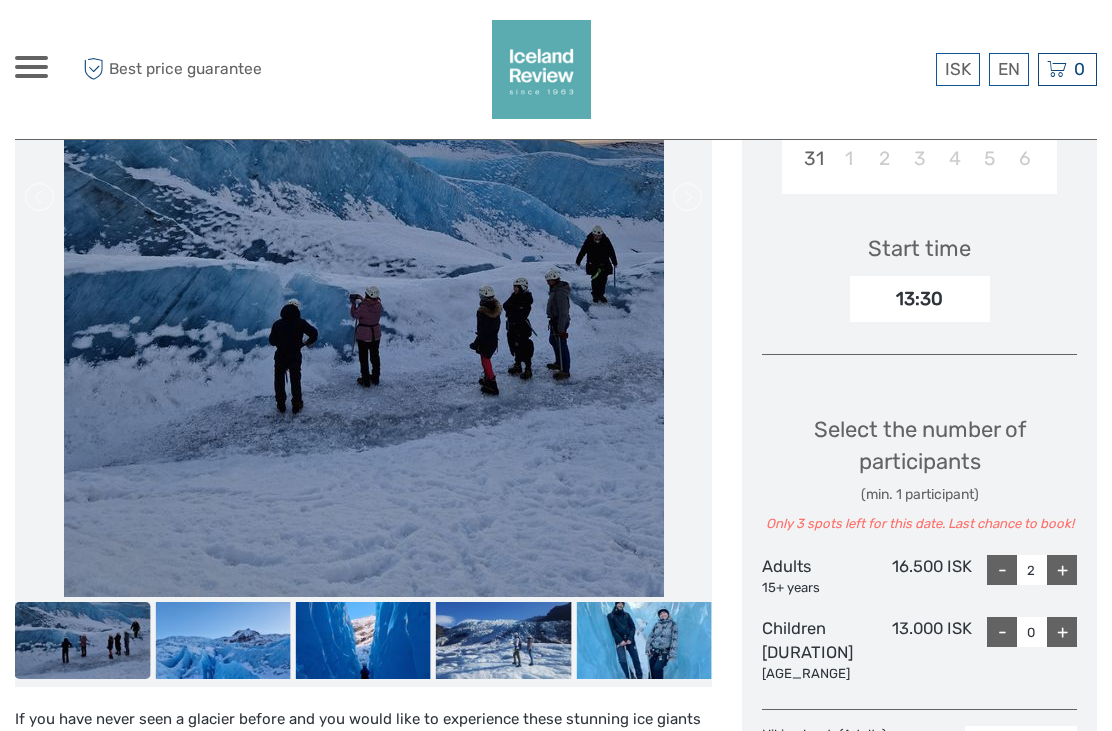 click on "+" at bounding box center (1062, 632) 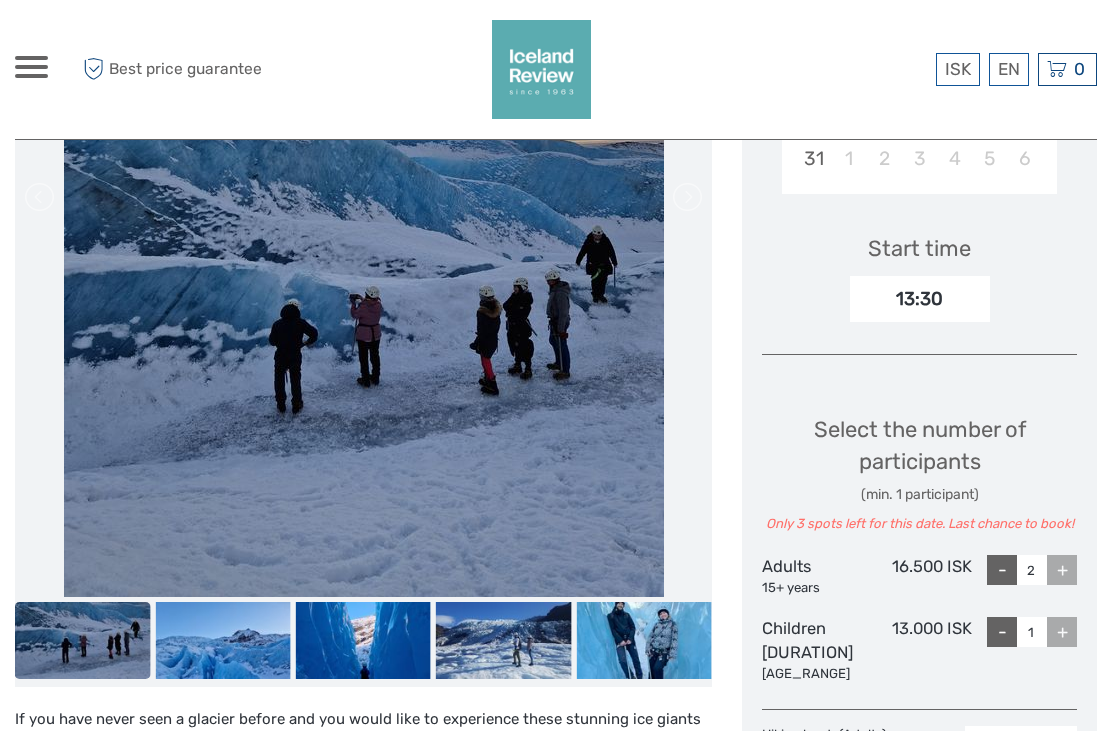 click on "+" at bounding box center (1062, 570) 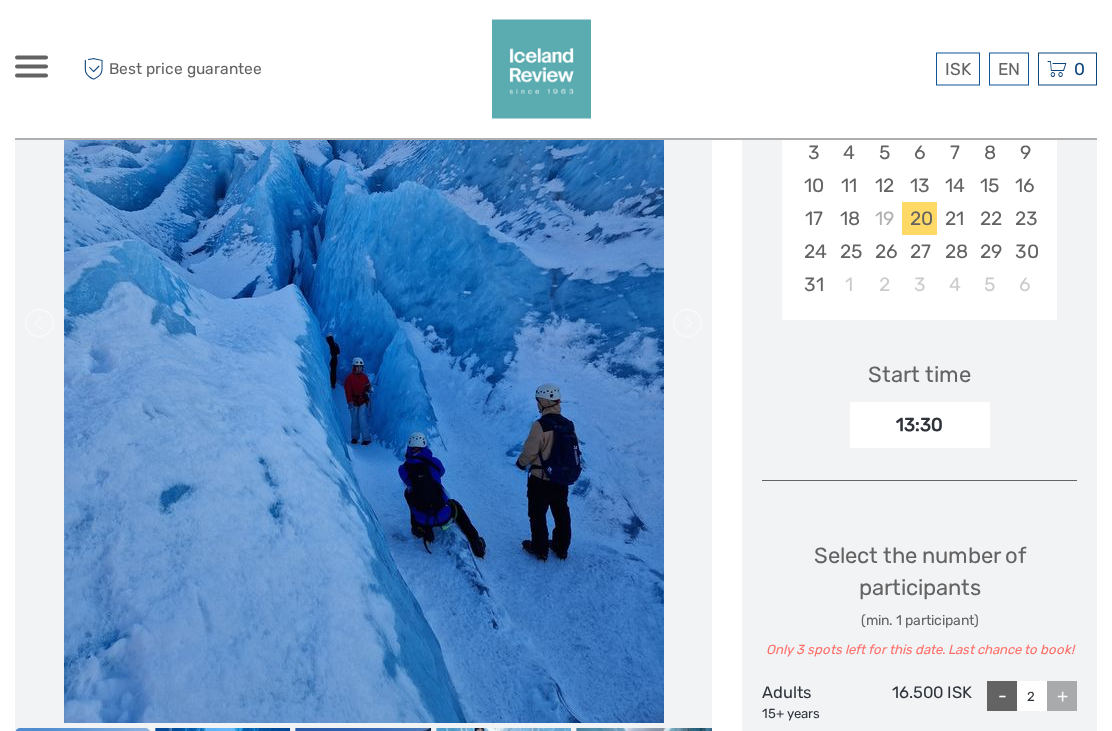 scroll, scrollTop: 467, scrollLeft: 0, axis: vertical 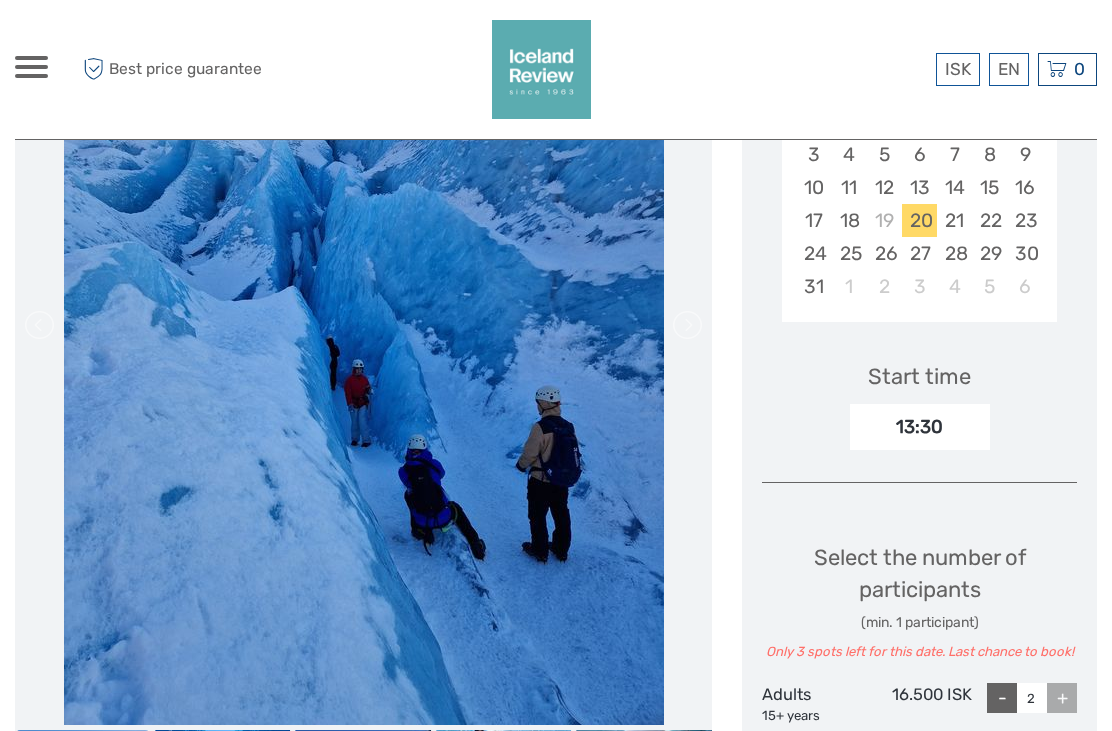 click on "21" at bounding box center [954, 220] 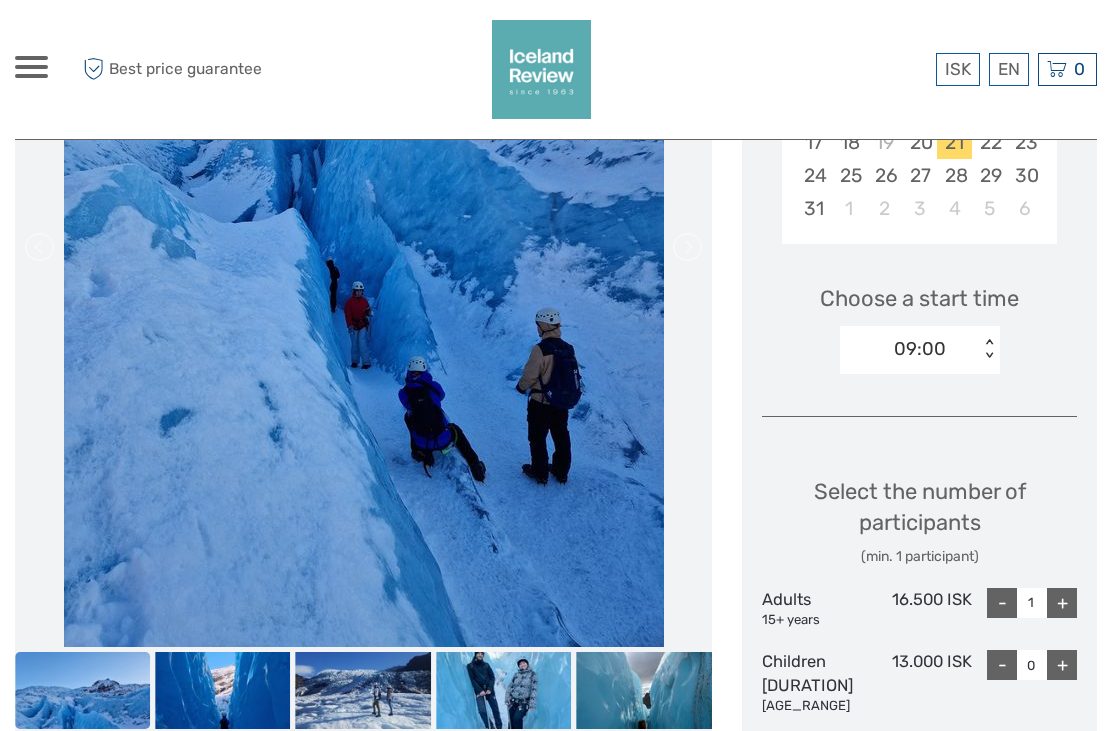 scroll, scrollTop: 608, scrollLeft: 0, axis: vertical 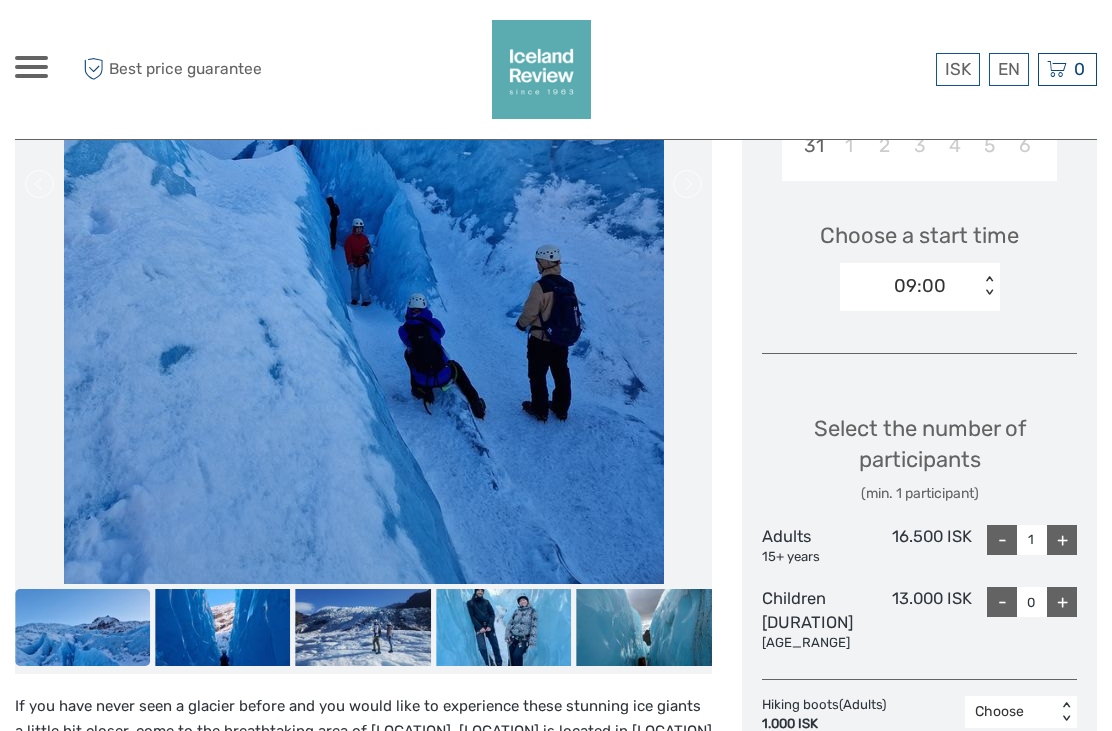 click on "+" at bounding box center [1062, 540] 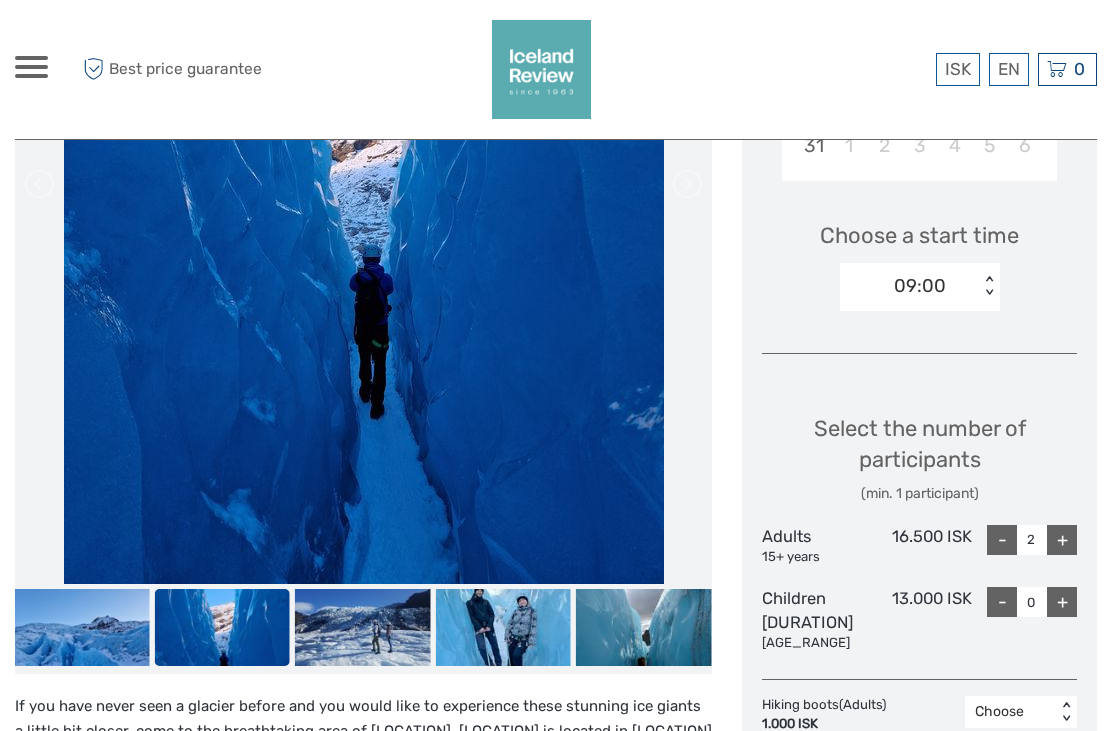 click on "+" at bounding box center (1062, 540) 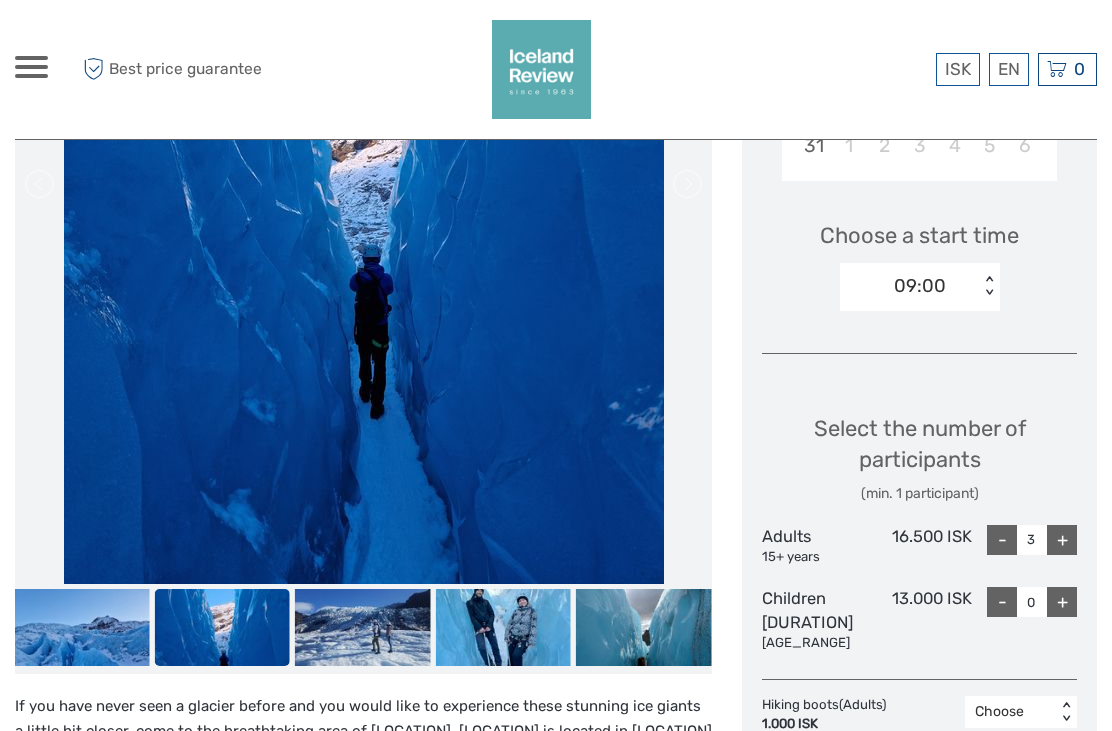 click on "+" at bounding box center [1062, 602] 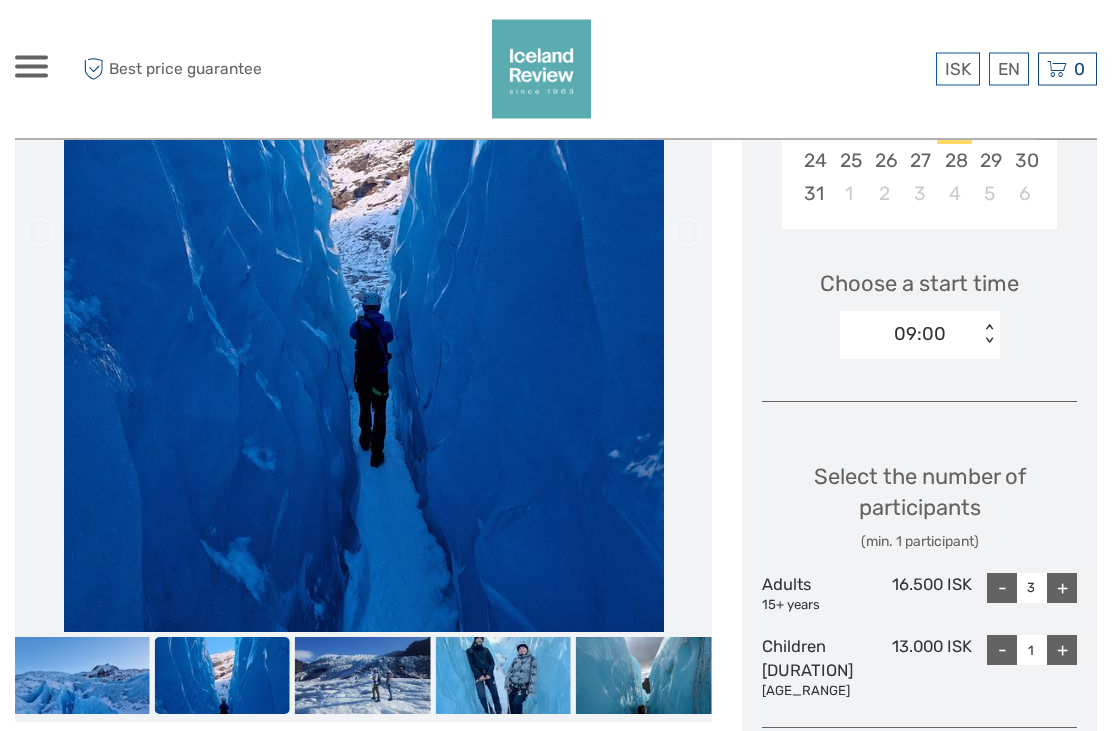 scroll, scrollTop: 560, scrollLeft: 0, axis: vertical 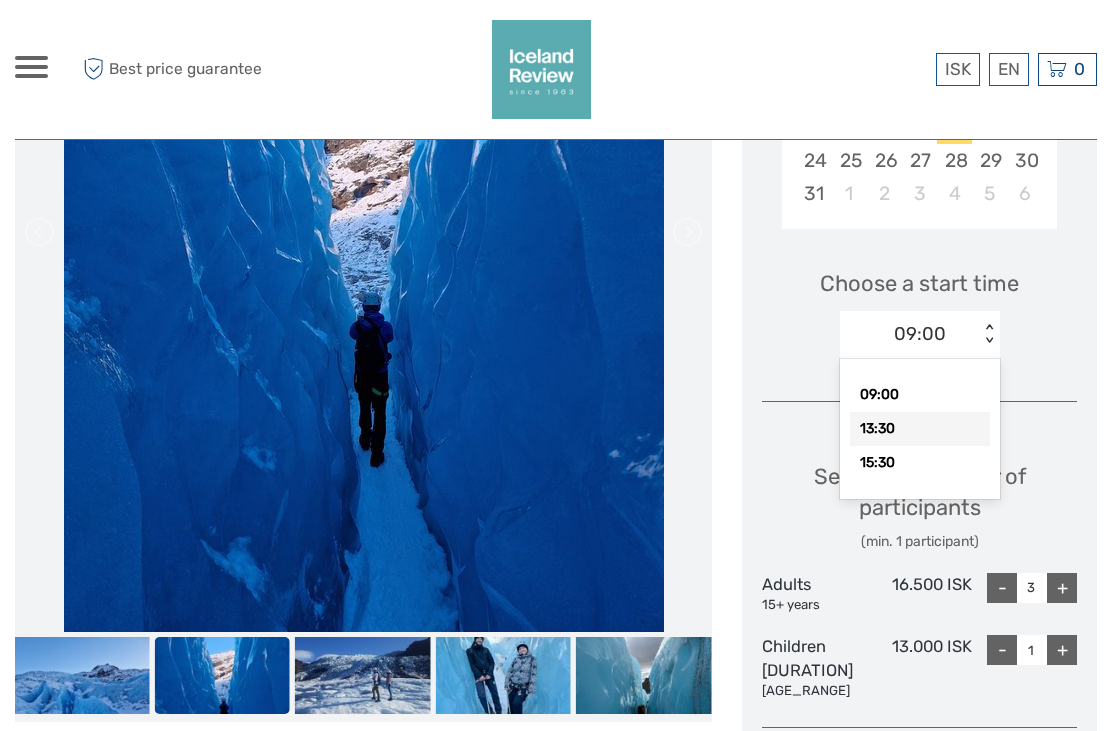 click on "13:30" at bounding box center (920, 429) 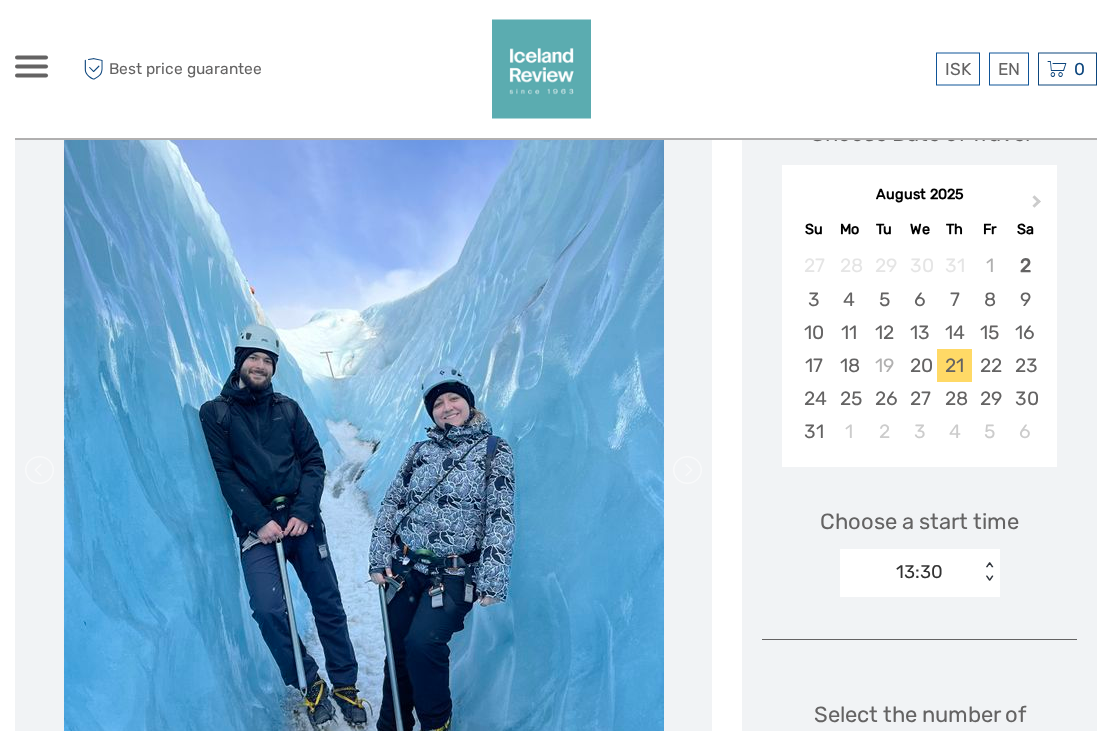 scroll, scrollTop: 323, scrollLeft: 0, axis: vertical 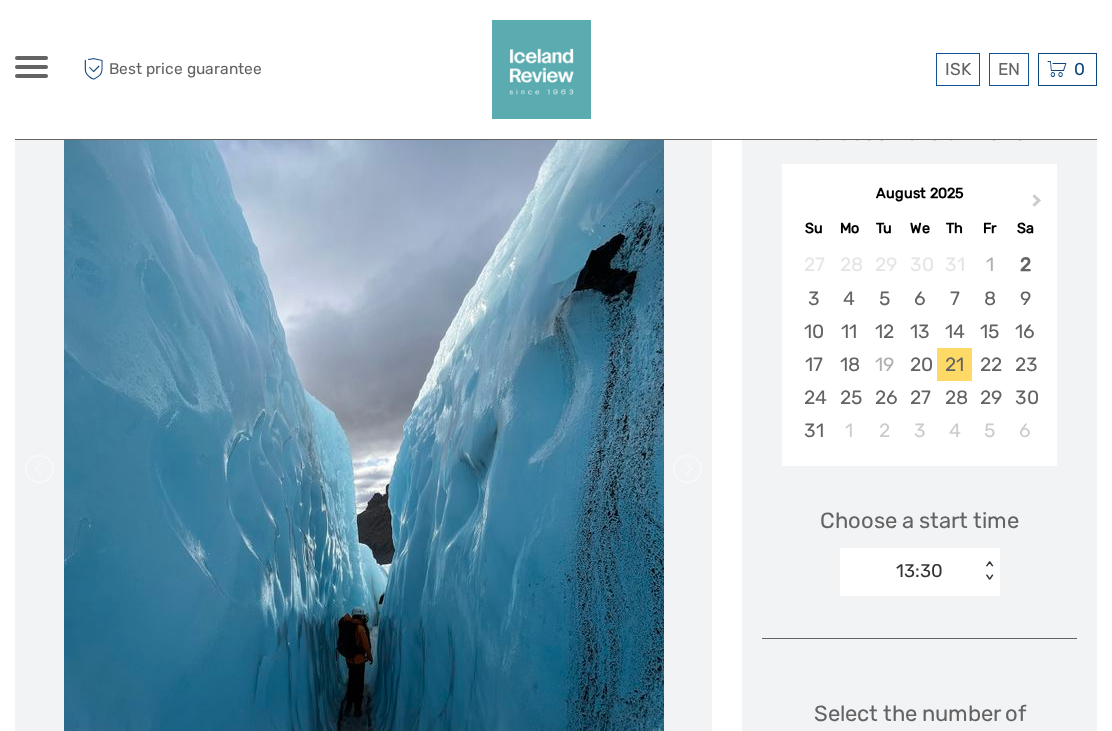 click on "20" at bounding box center (919, 364) 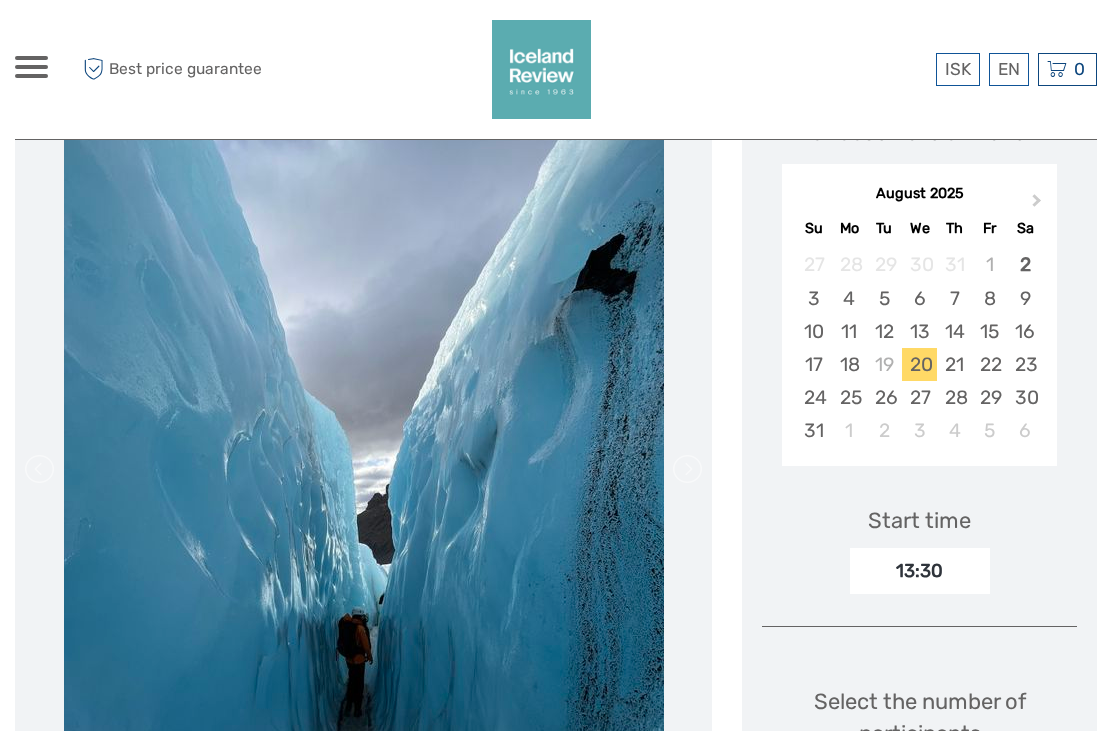 click on "21" at bounding box center (954, 364) 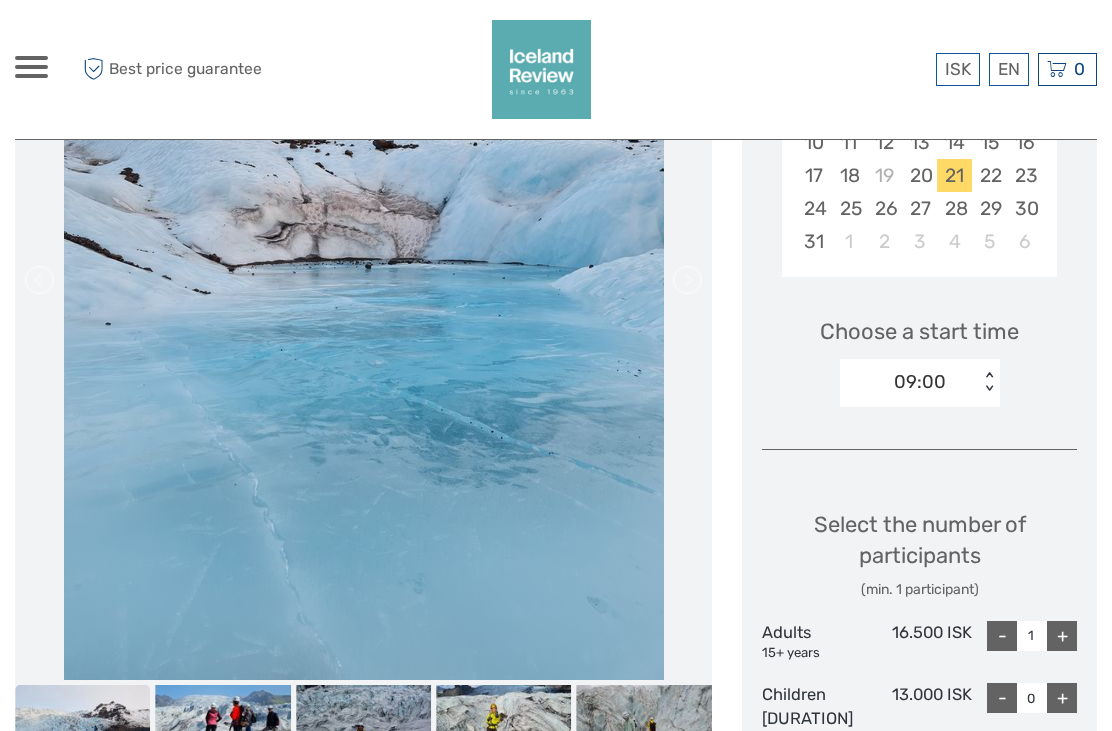 scroll, scrollTop: 432, scrollLeft: 0, axis: vertical 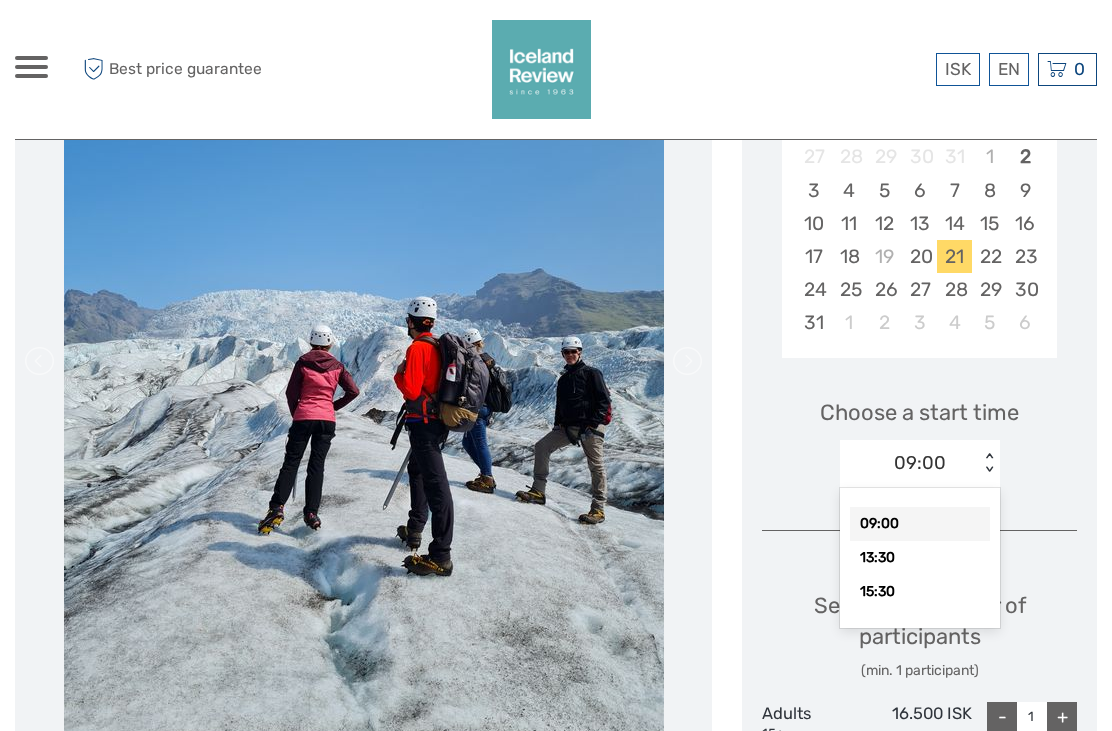 click on "13:30" at bounding box center (920, 558) 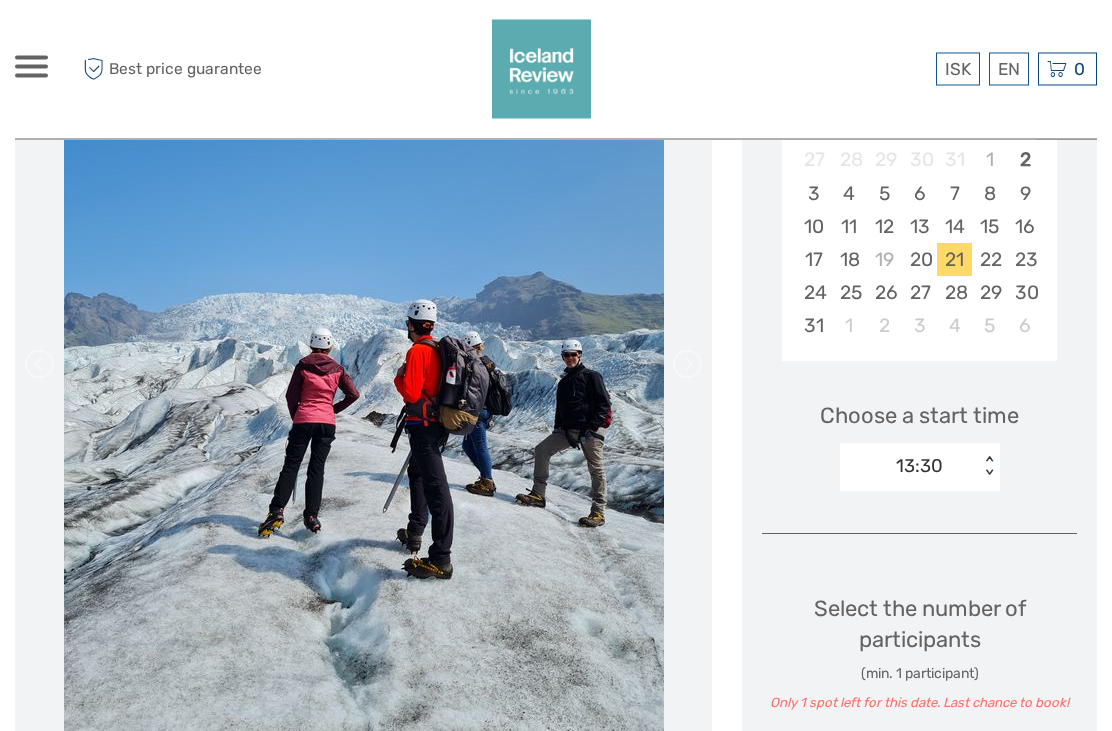 click on "20" at bounding box center [919, 260] 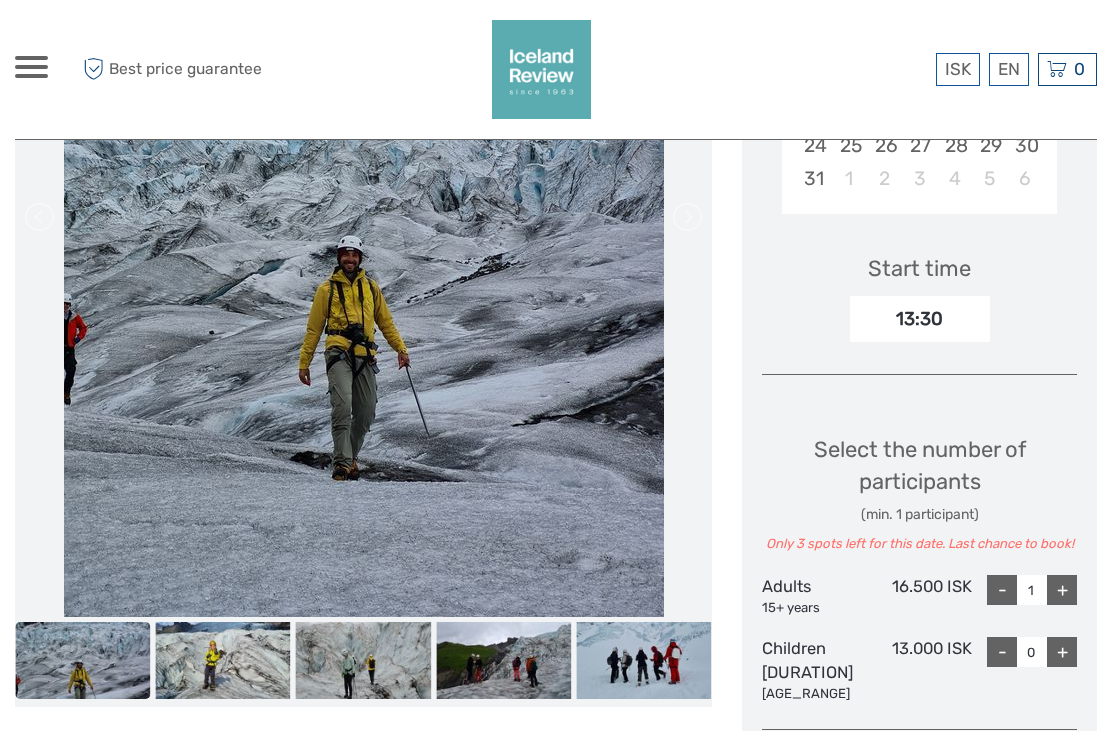 scroll, scrollTop: 624, scrollLeft: 0, axis: vertical 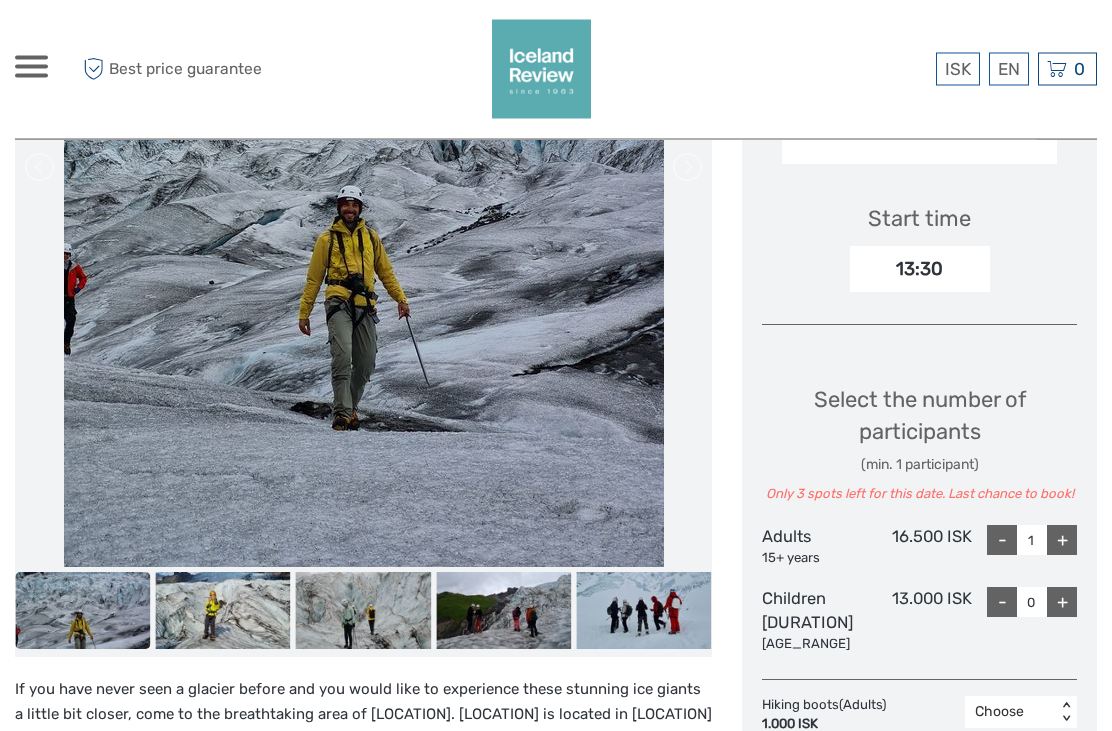 click on "13:30" at bounding box center [920, 270] 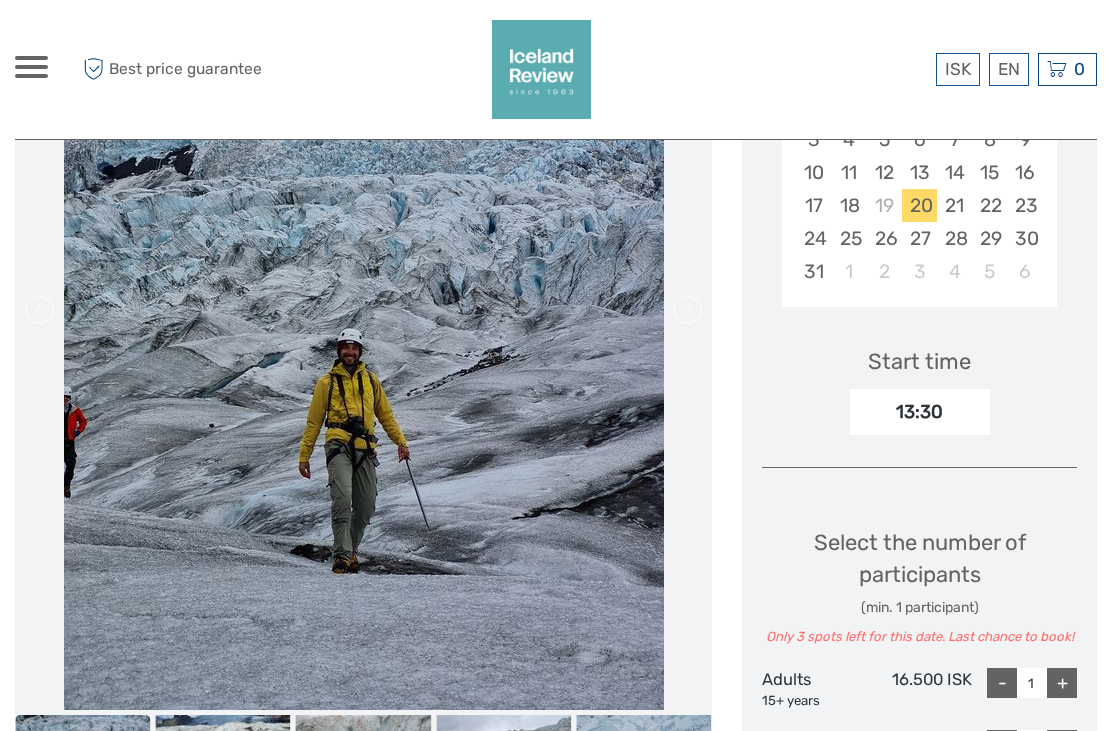 scroll, scrollTop: 481, scrollLeft: 0, axis: vertical 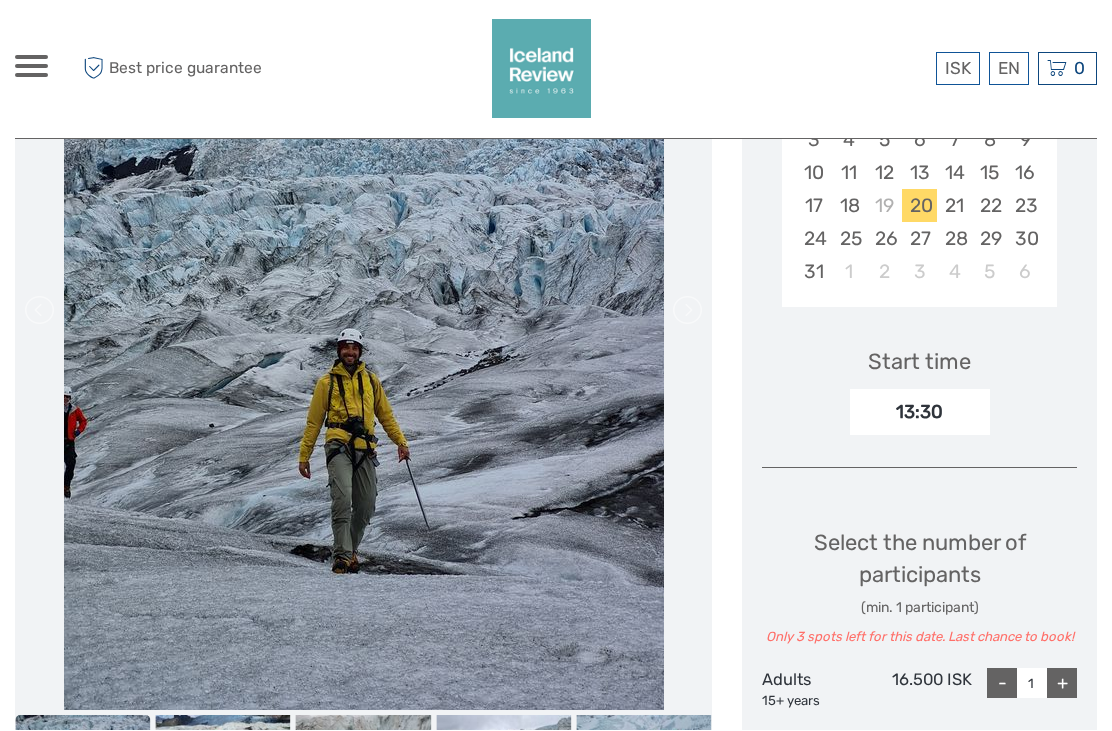 click on "21" at bounding box center (954, 206) 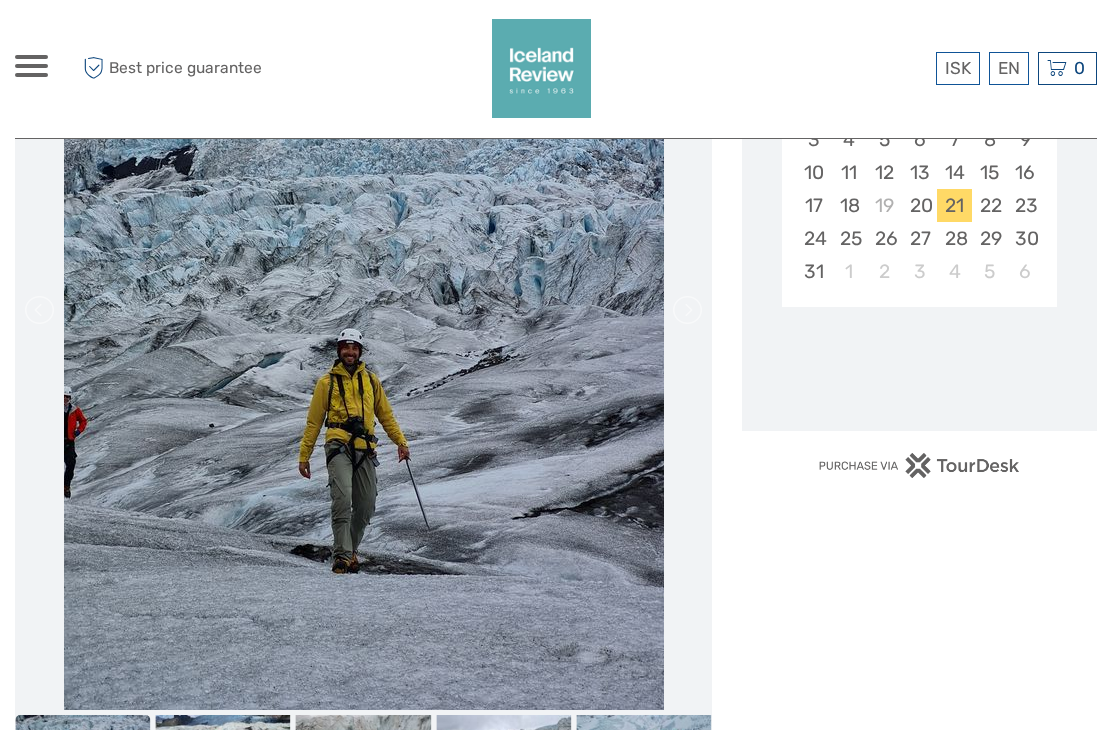 scroll, scrollTop: 482, scrollLeft: 0, axis: vertical 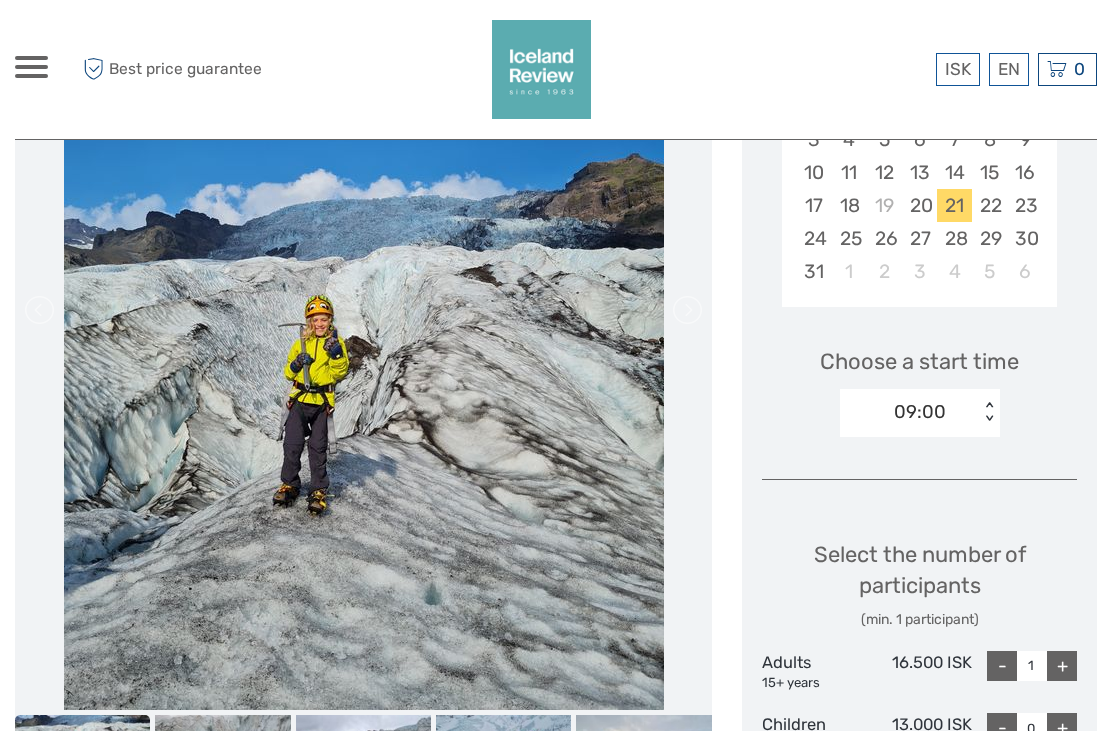 click on "+" at bounding box center [1062, 666] 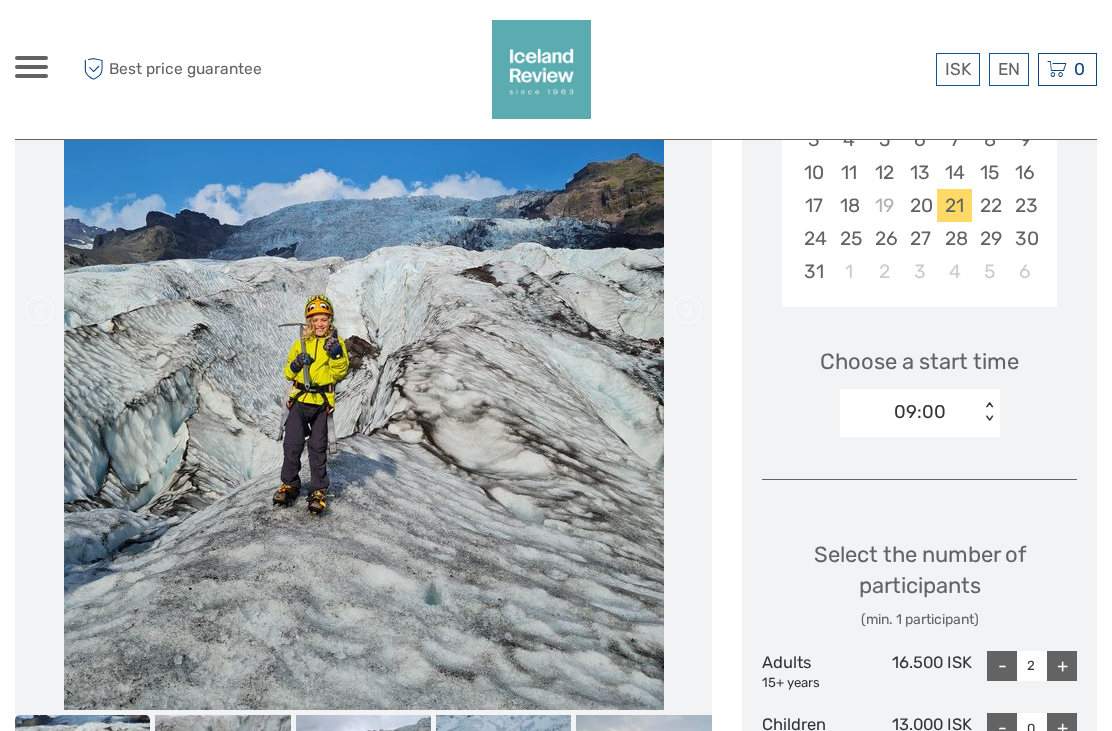 click on "+" at bounding box center (1062, 666) 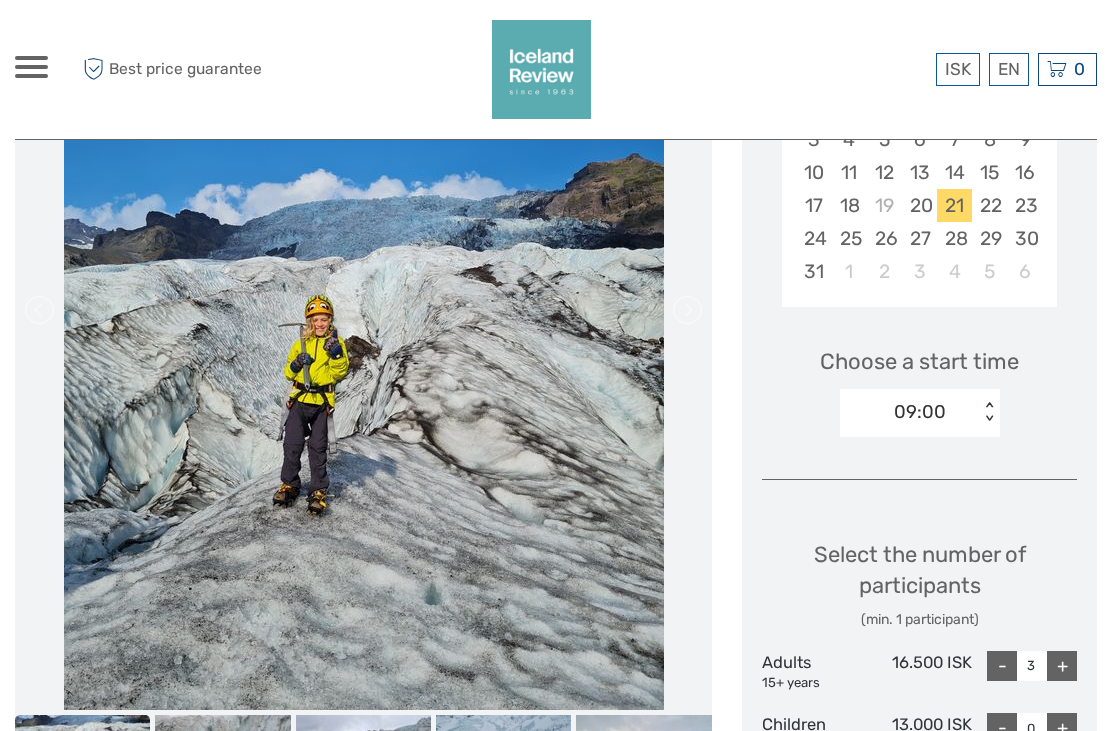 click on "+" at bounding box center [1062, 728] 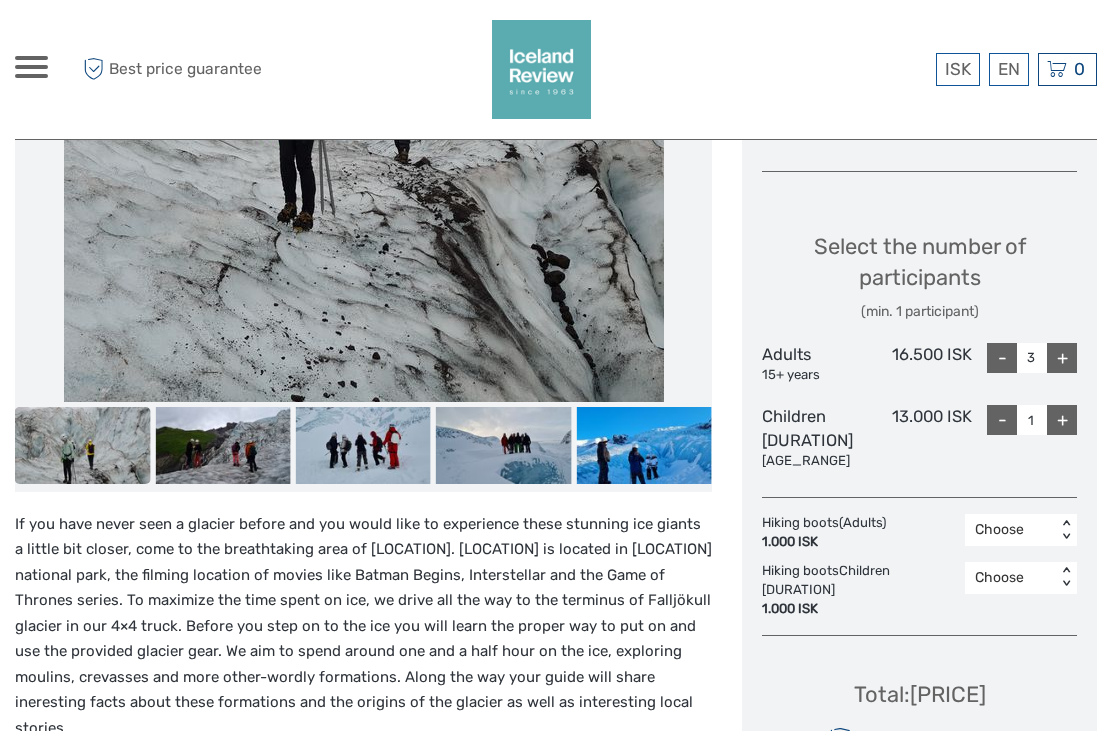 scroll, scrollTop: 789, scrollLeft: 0, axis: vertical 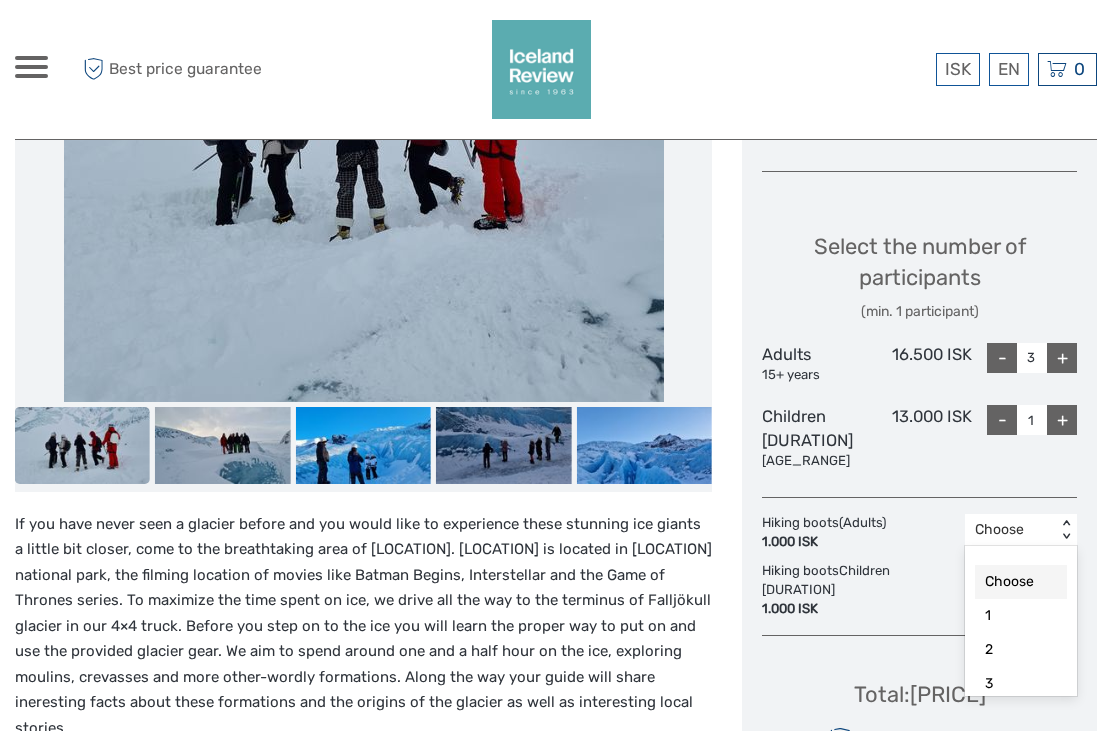 click on "2" at bounding box center (1021, 650) 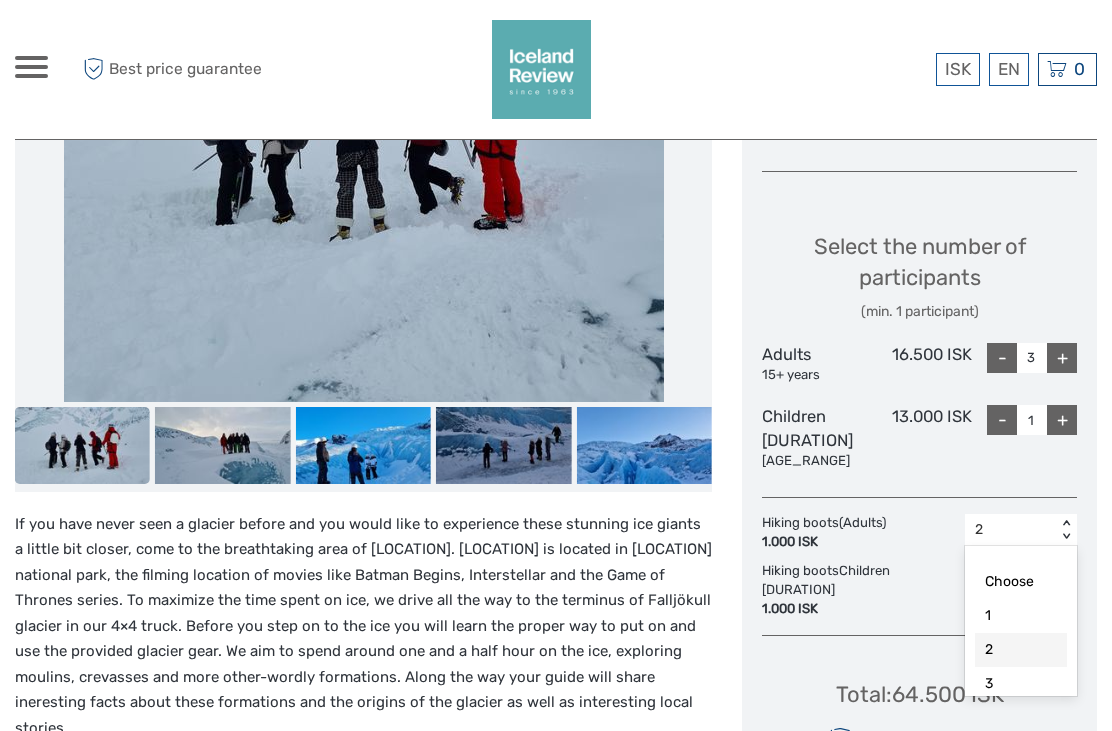 click on "3" at bounding box center (1021, 684) 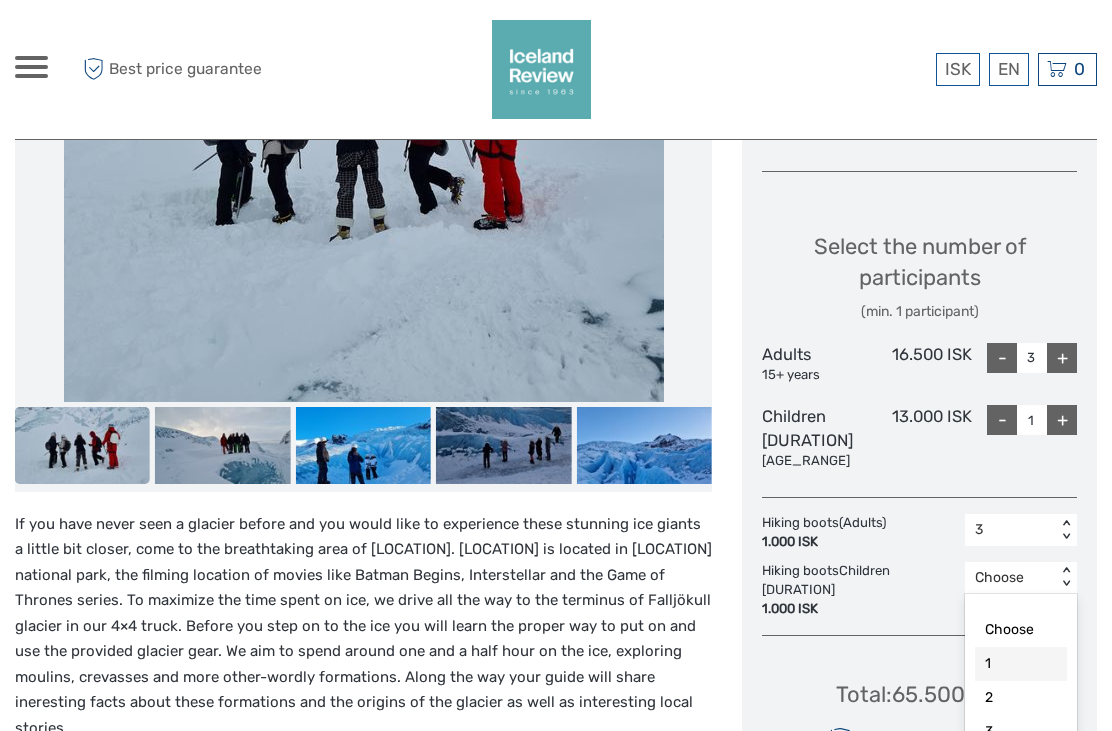 click on "1" at bounding box center (1021, 664) 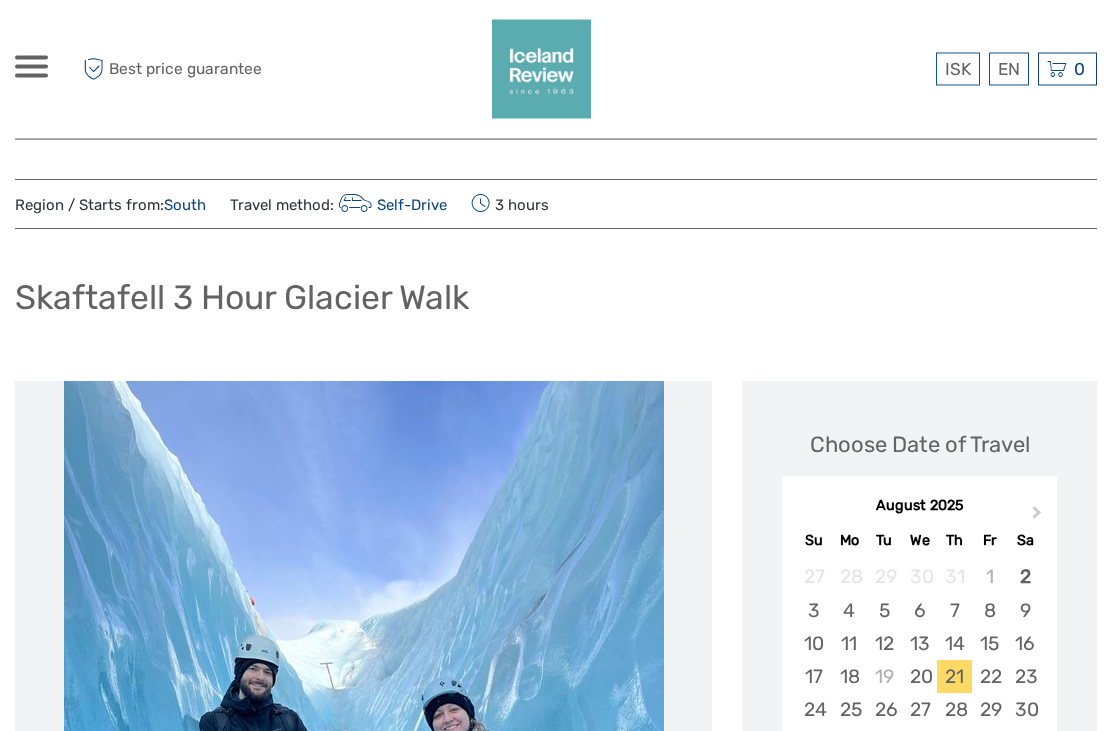 scroll, scrollTop: 11, scrollLeft: 0, axis: vertical 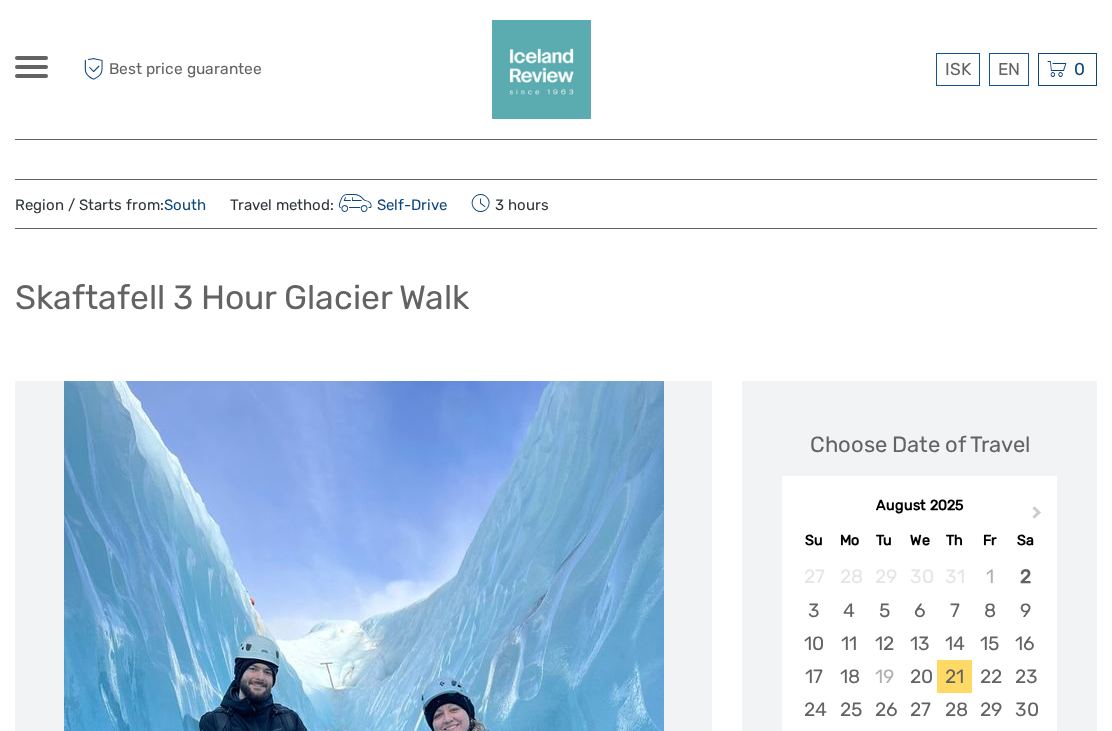 click on "22" at bounding box center (989, 676) 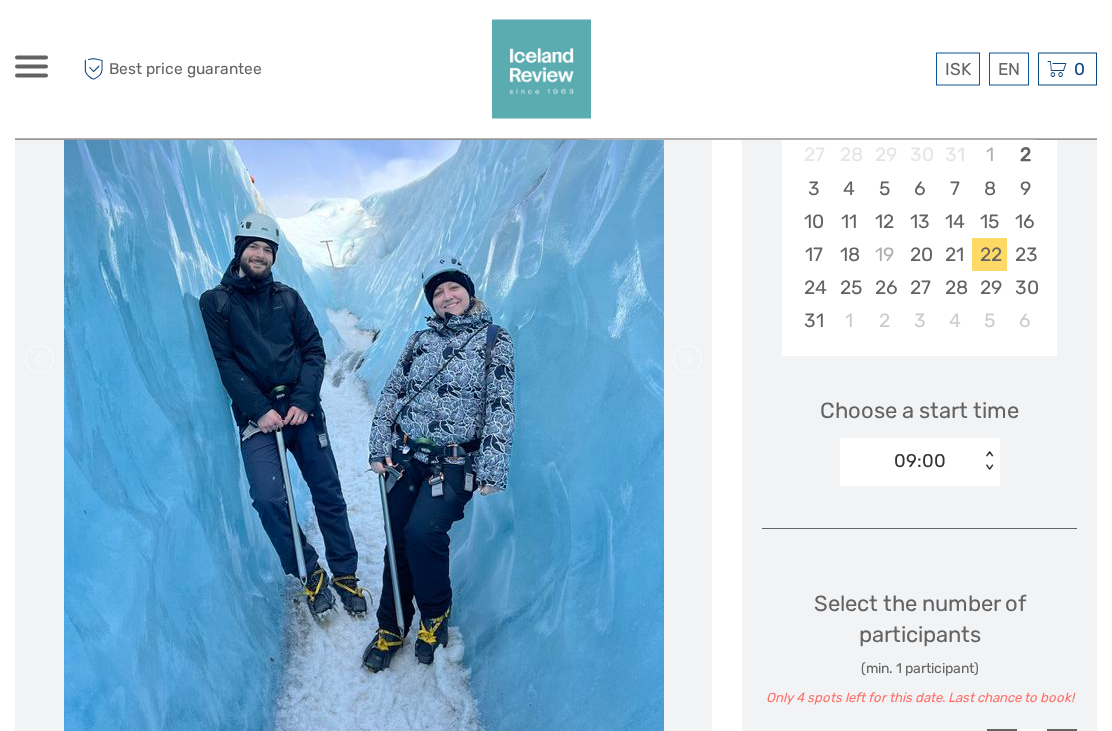 scroll, scrollTop: 442, scrollLeft: 0, axis: vertical 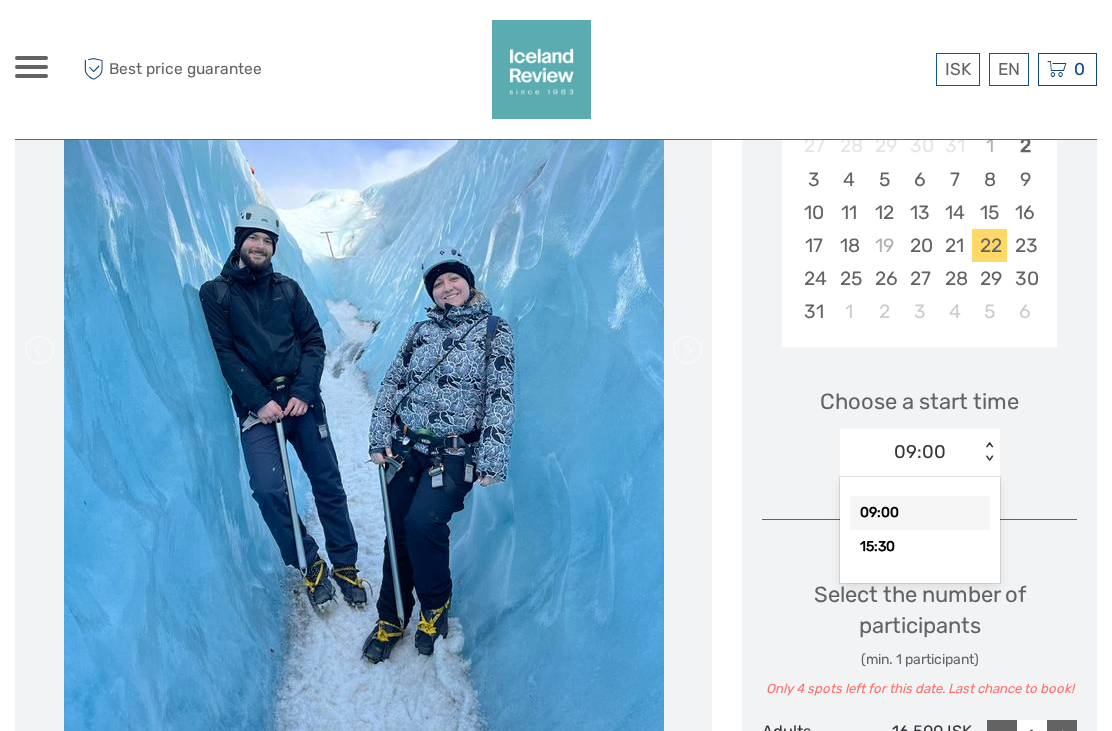 click on "15:30" at bounding box center (920, 547) 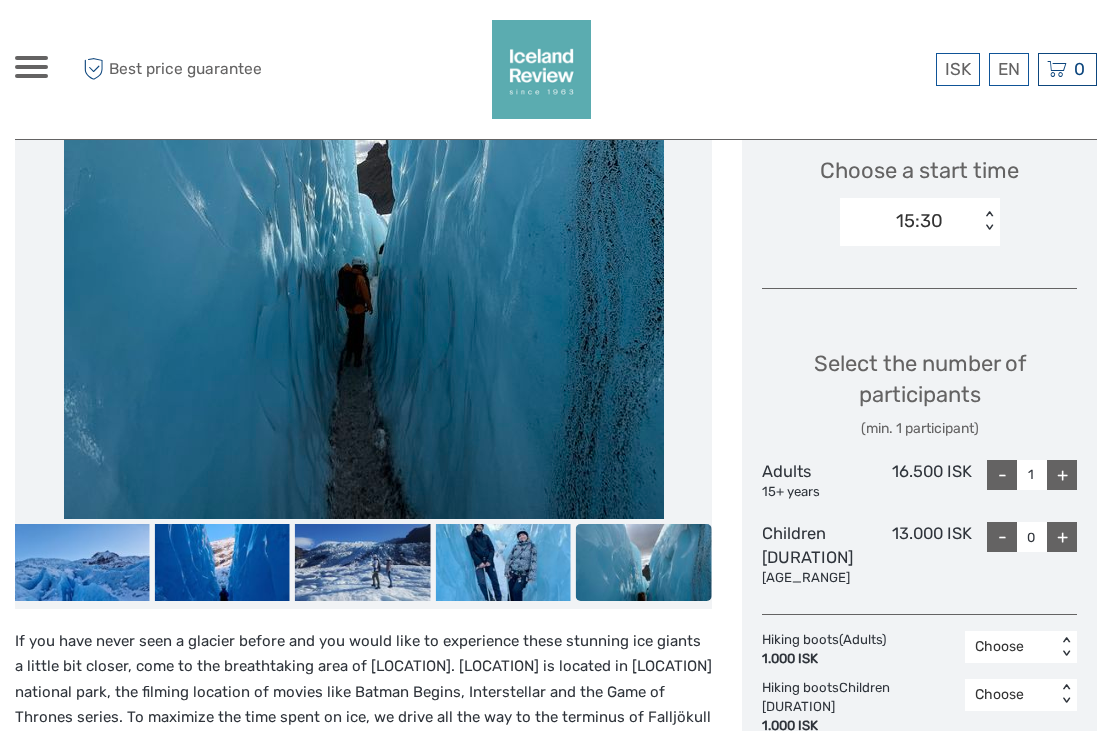 scroll, scrollTop: 671, scrollLeft: 0, axis: vertical 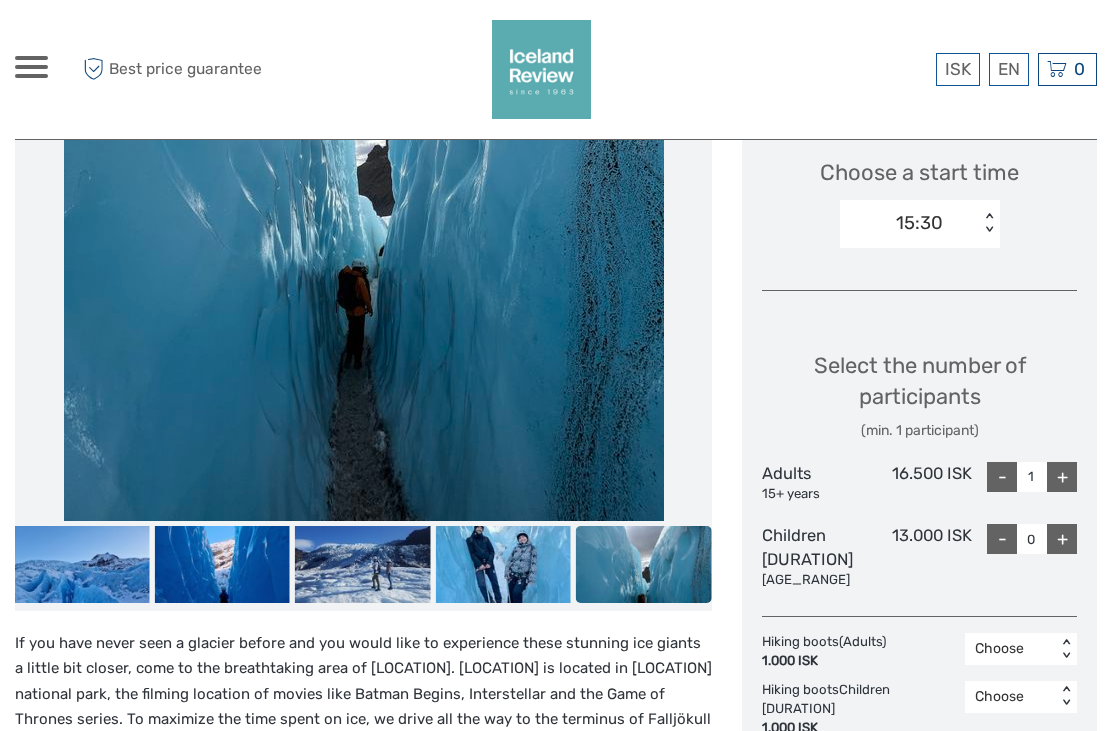 click on "+" at bounding box center (1062, 477) 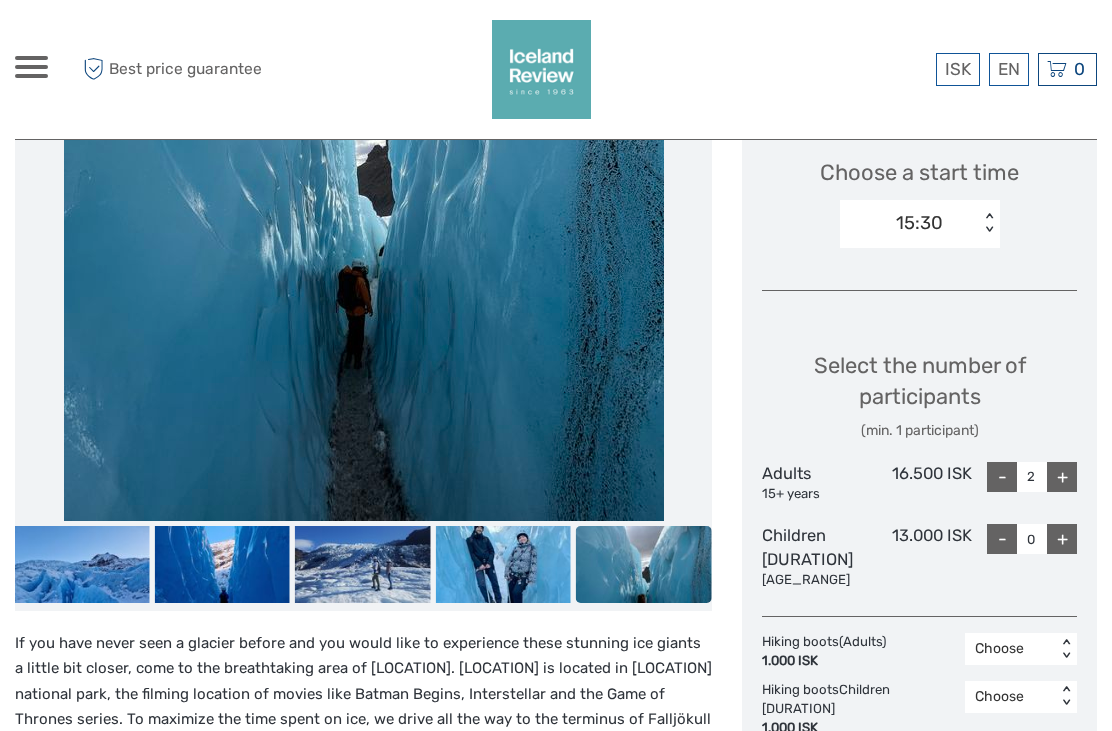click on "+" at bounding box center [1062, 477] 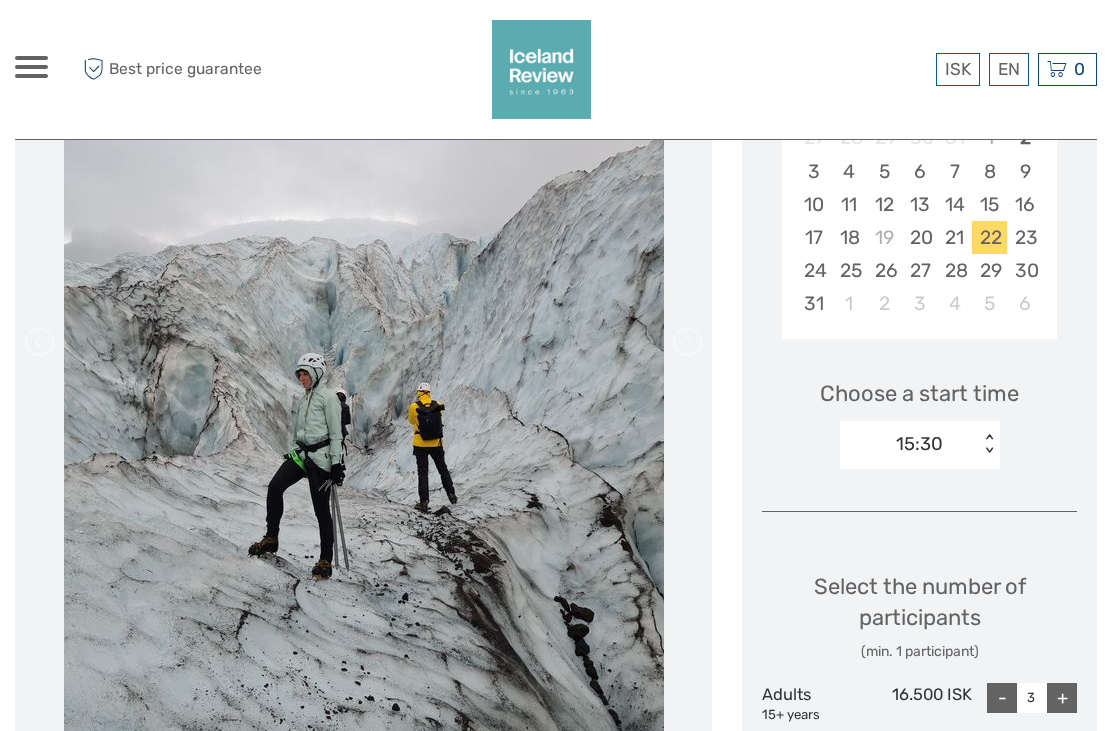 scroll, scrollTop: 451, scrollLeft: 0, axis: vertical 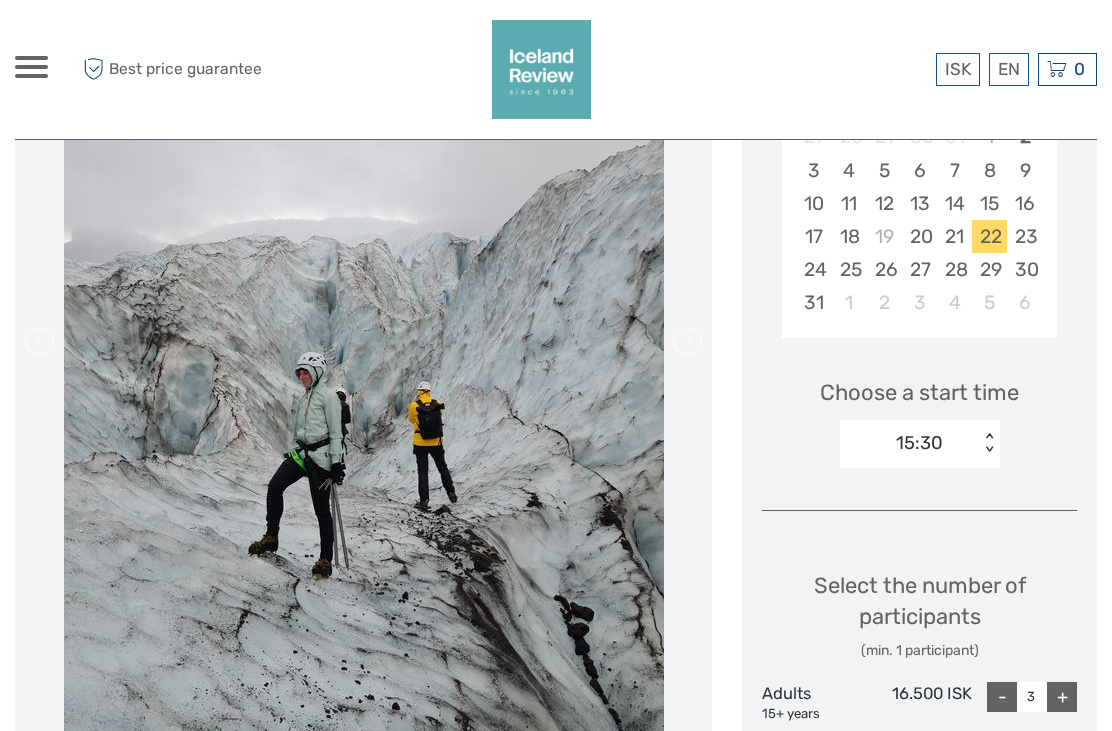 click on "23" at bounding box center (1024, 236) 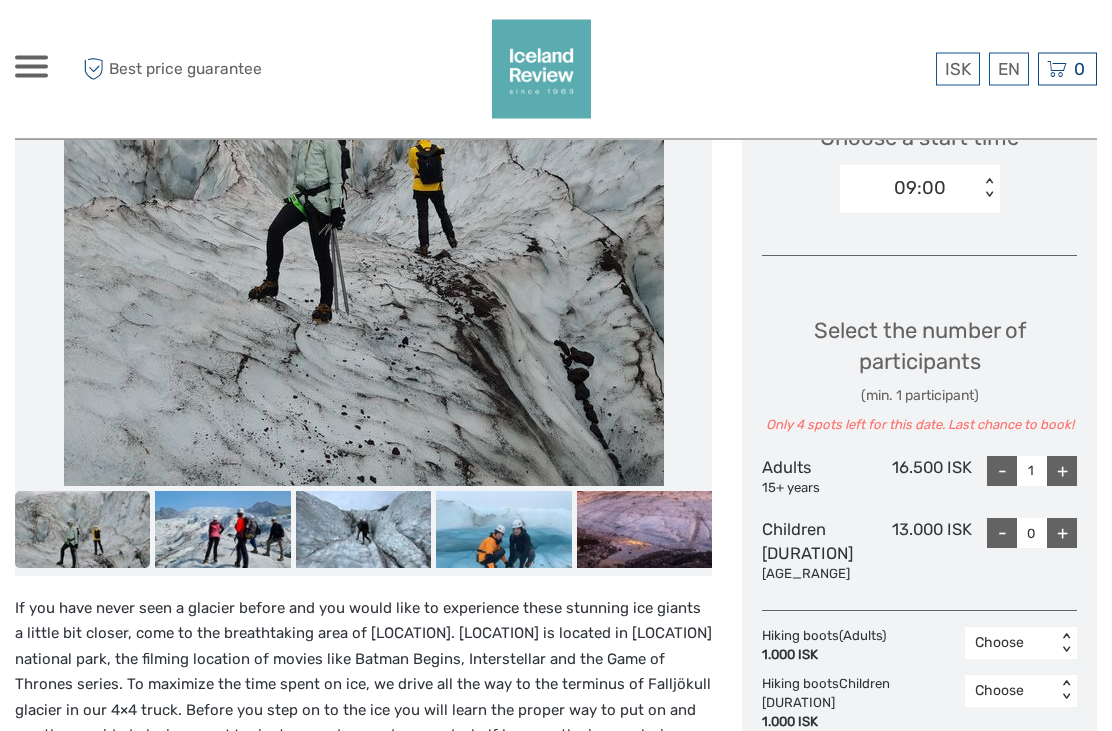 scroll, scrollTop: 721, scrollLeft: 0, axis: vertical 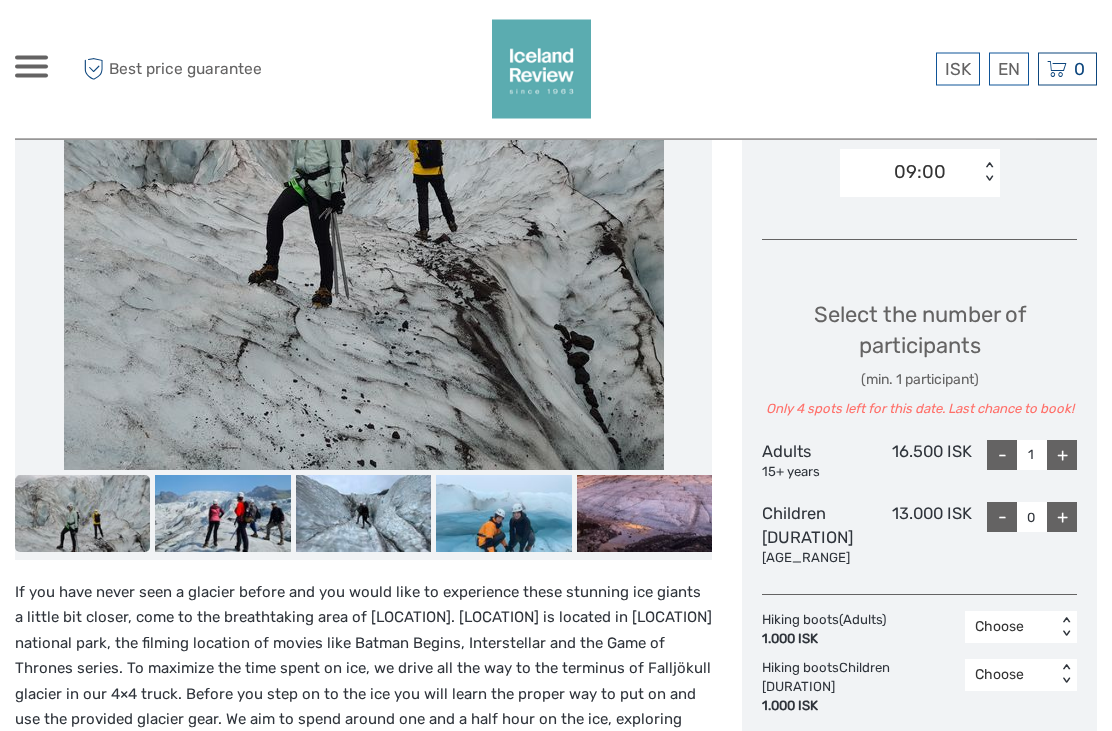 click on "+" at bounding box center (1062, 456) 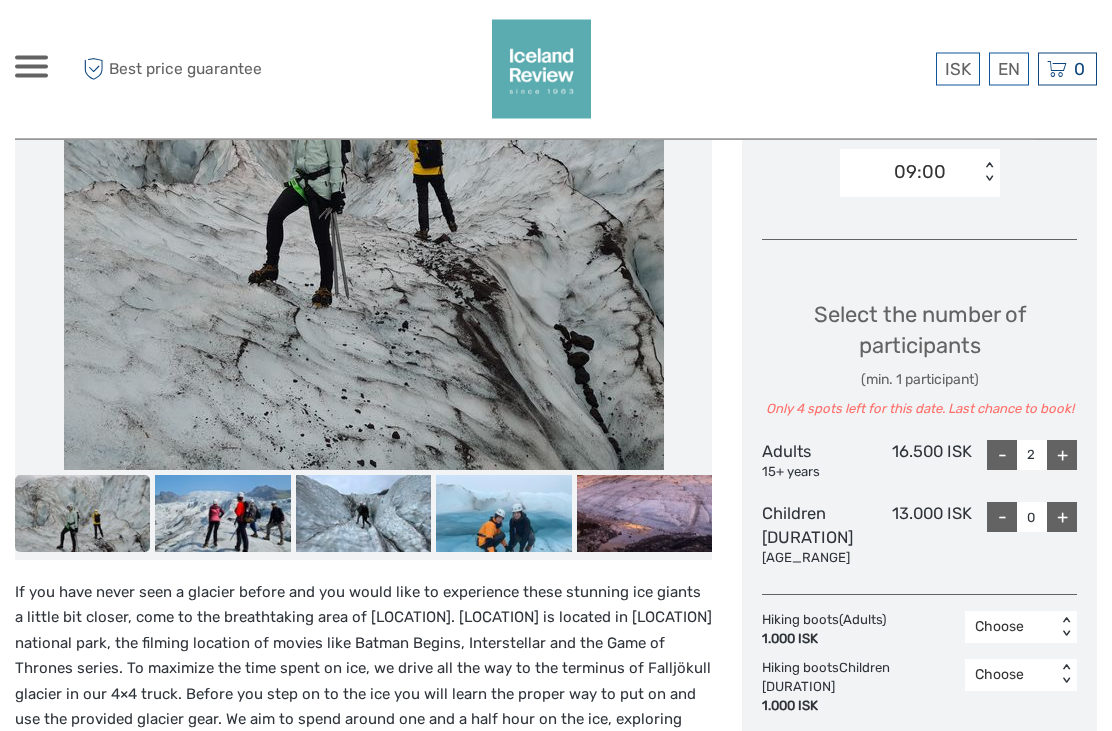 scroll, scrollTop: 722, scrollLeft: 0, axis: vertical 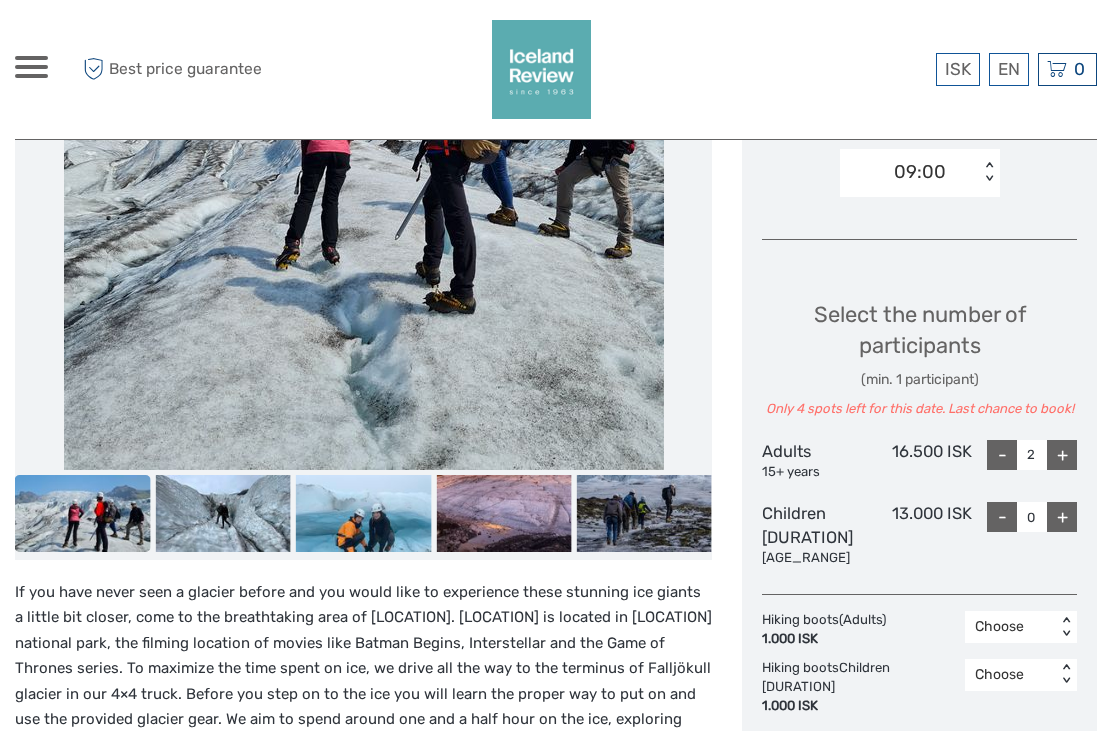 click on "+" at bounding box center (1062, 455) 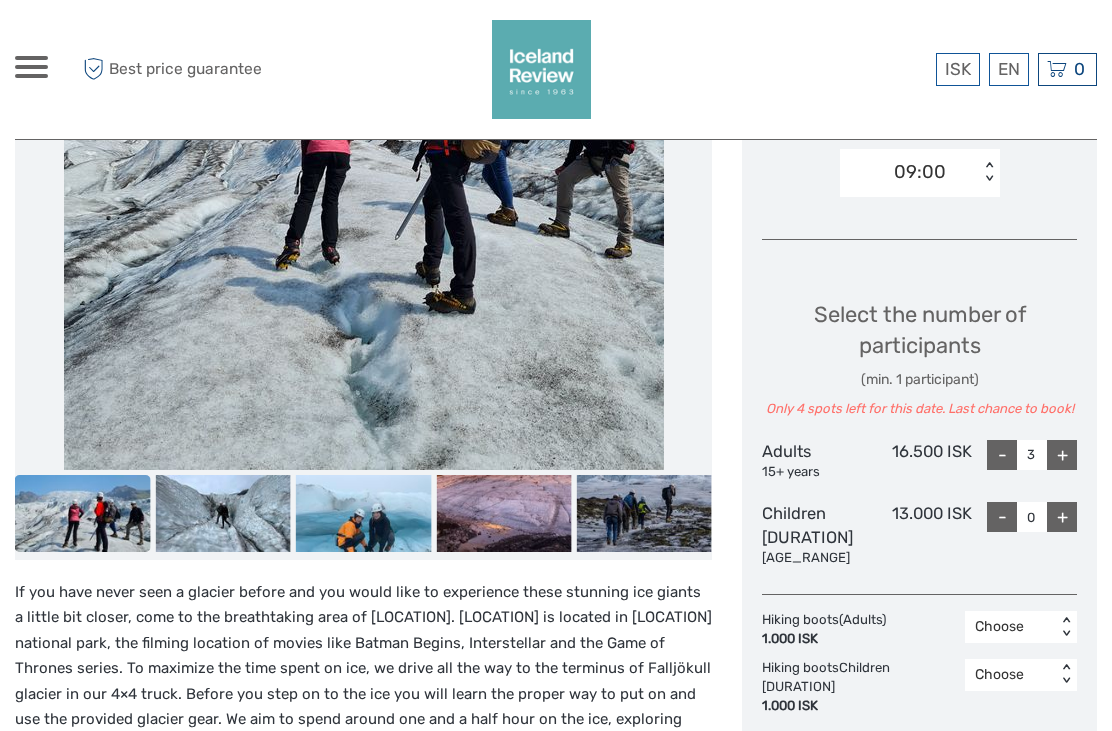 click on "+" at bounding box center [1062, 517] 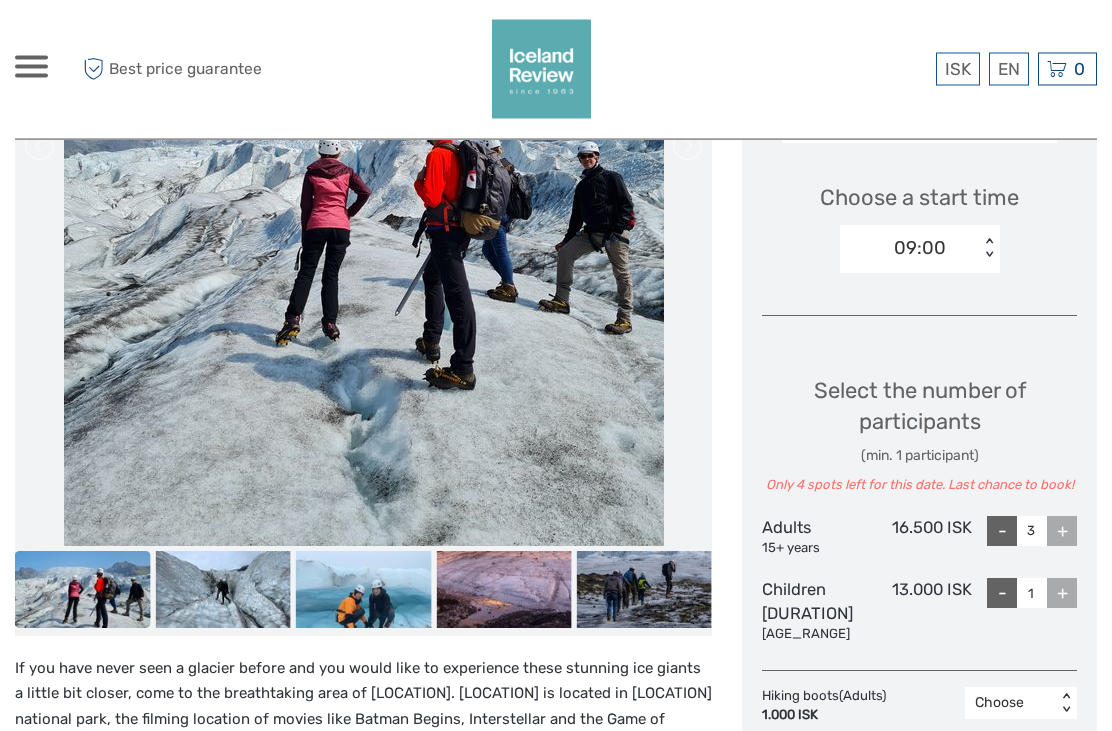 scroll, scrollTop: 643, scrollLeft: 0, axis: vertical 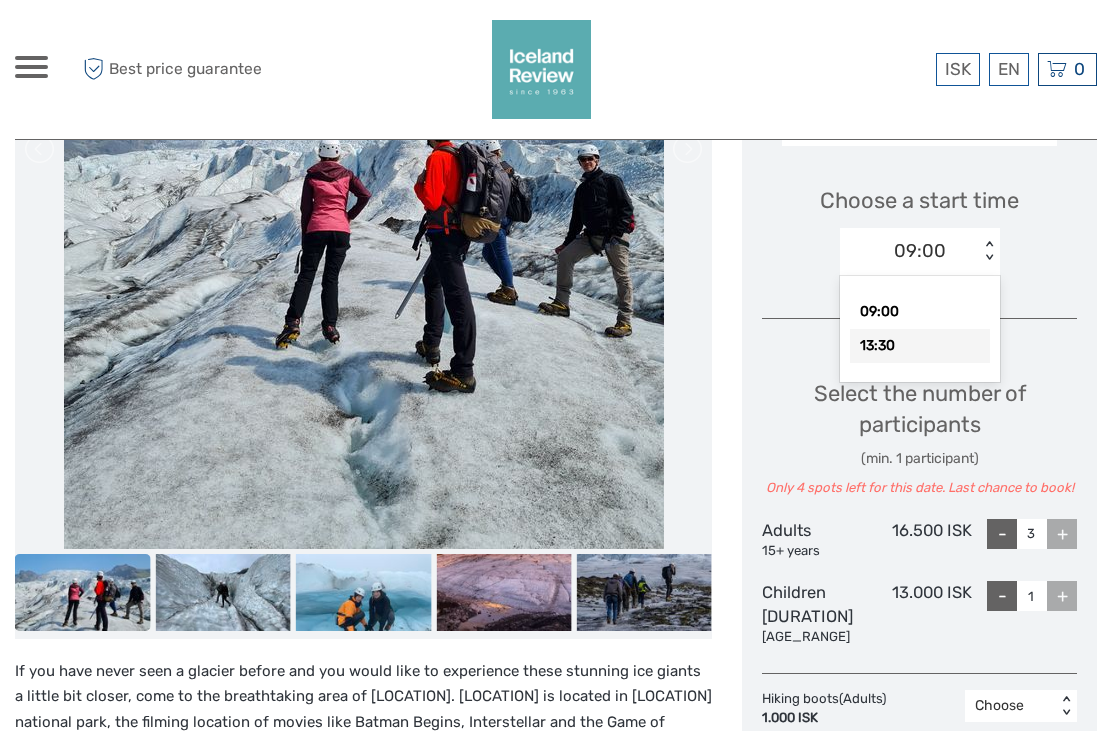 click on "13:30" at bounding box center [920, 346] 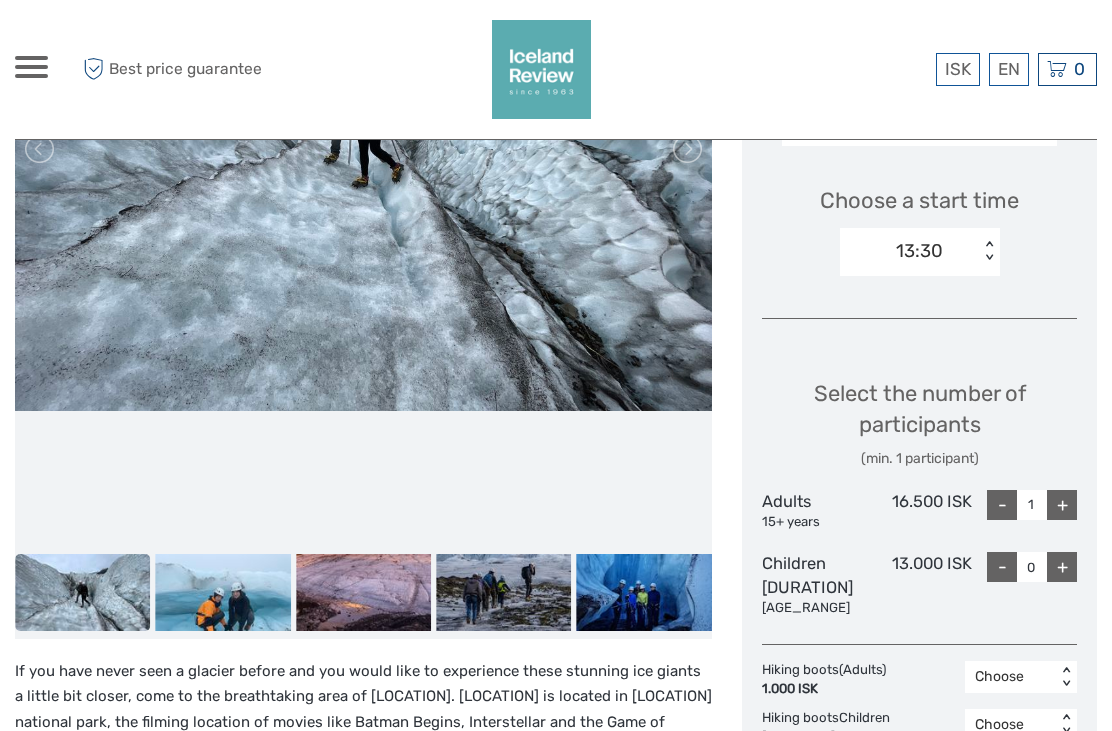 click on "+" at bounding box center [1062, 505] 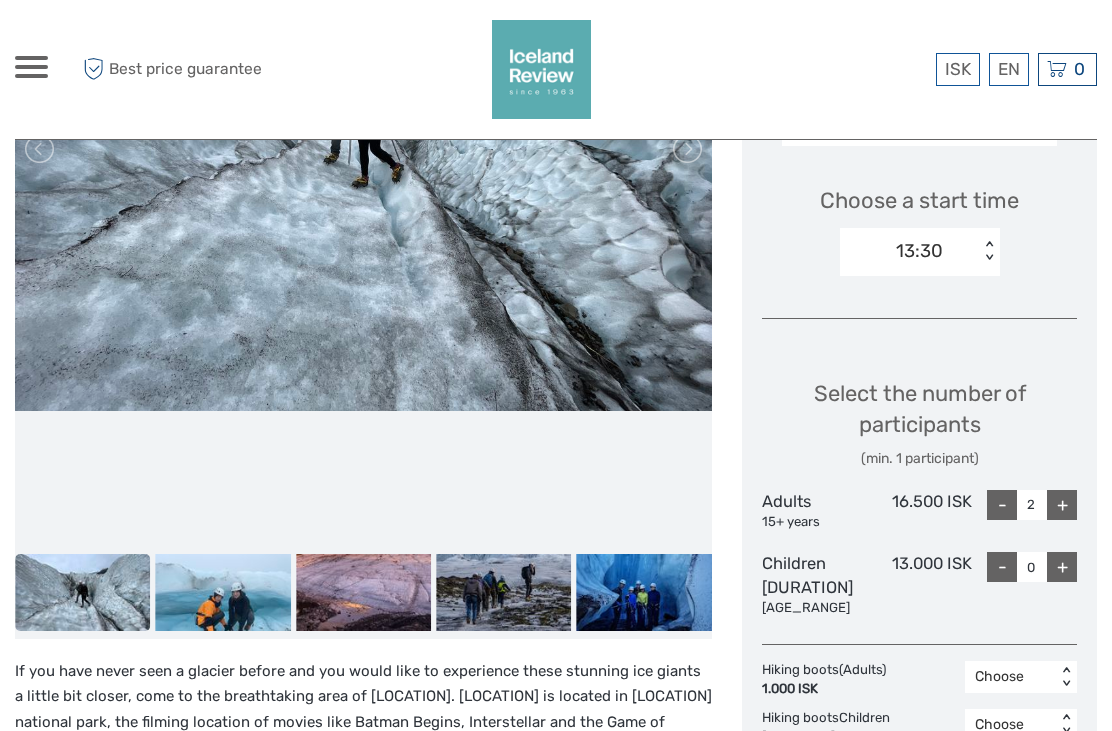 click on "+" at bounding box center (1062, 505) 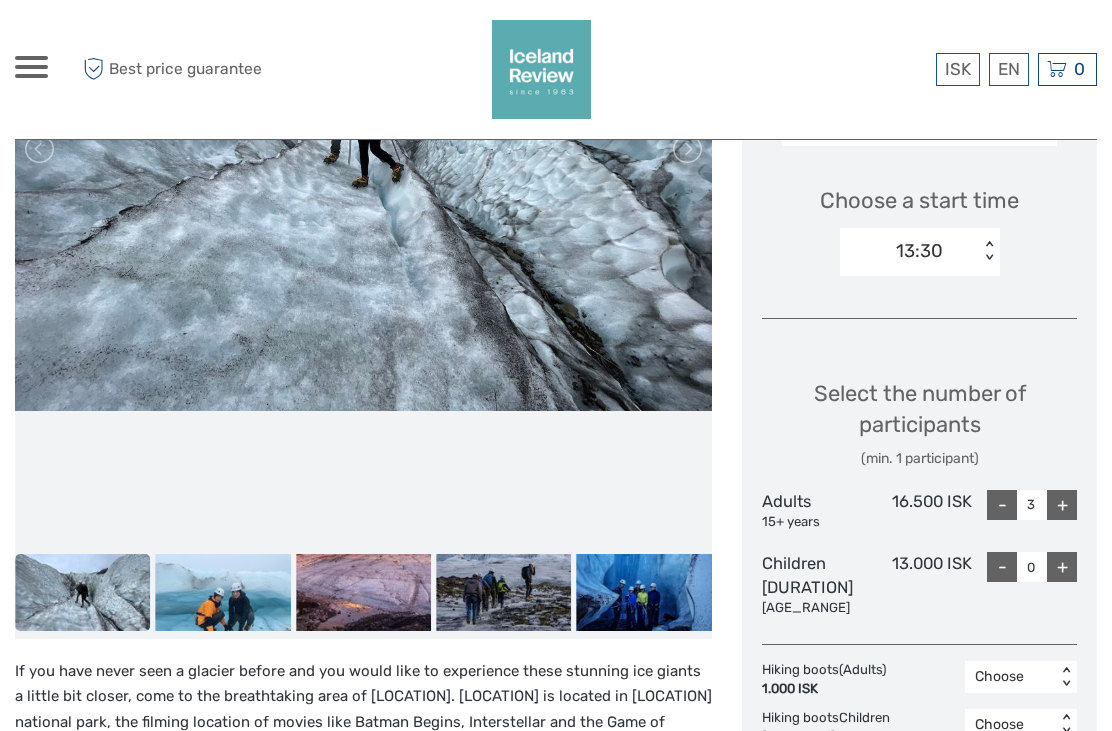 click on "+" at bounding box center [1062, 567] 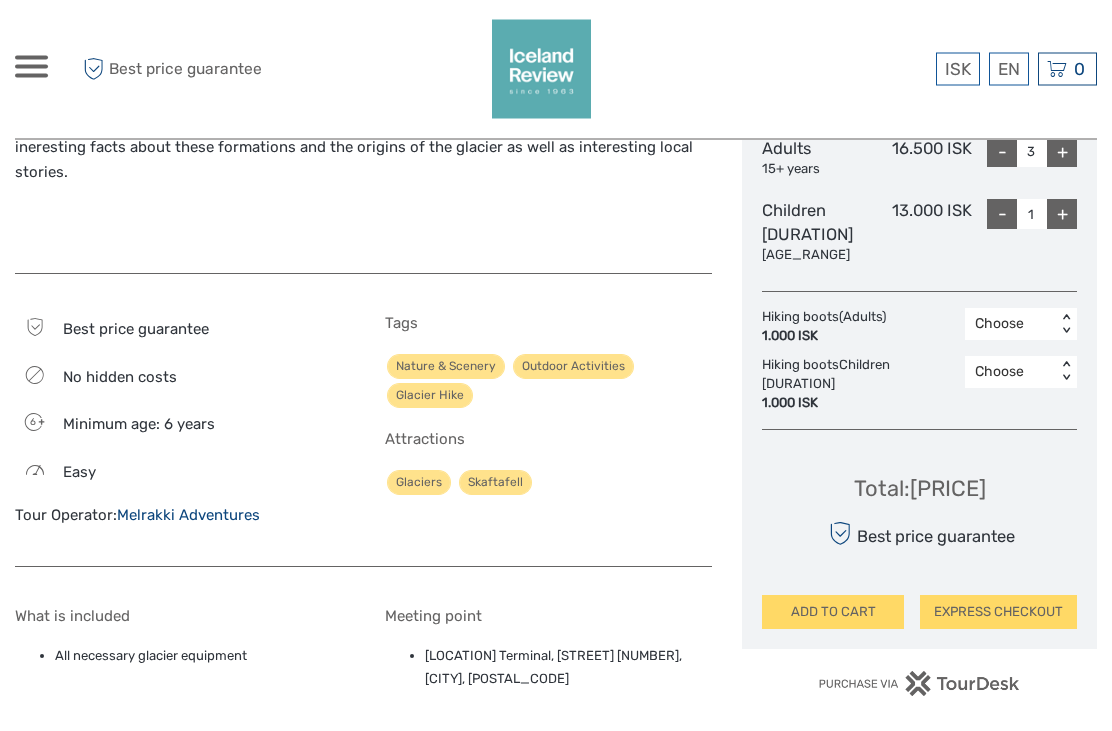 scroll, scrollTop: 995, scrollLeft: 0, axis: vertical 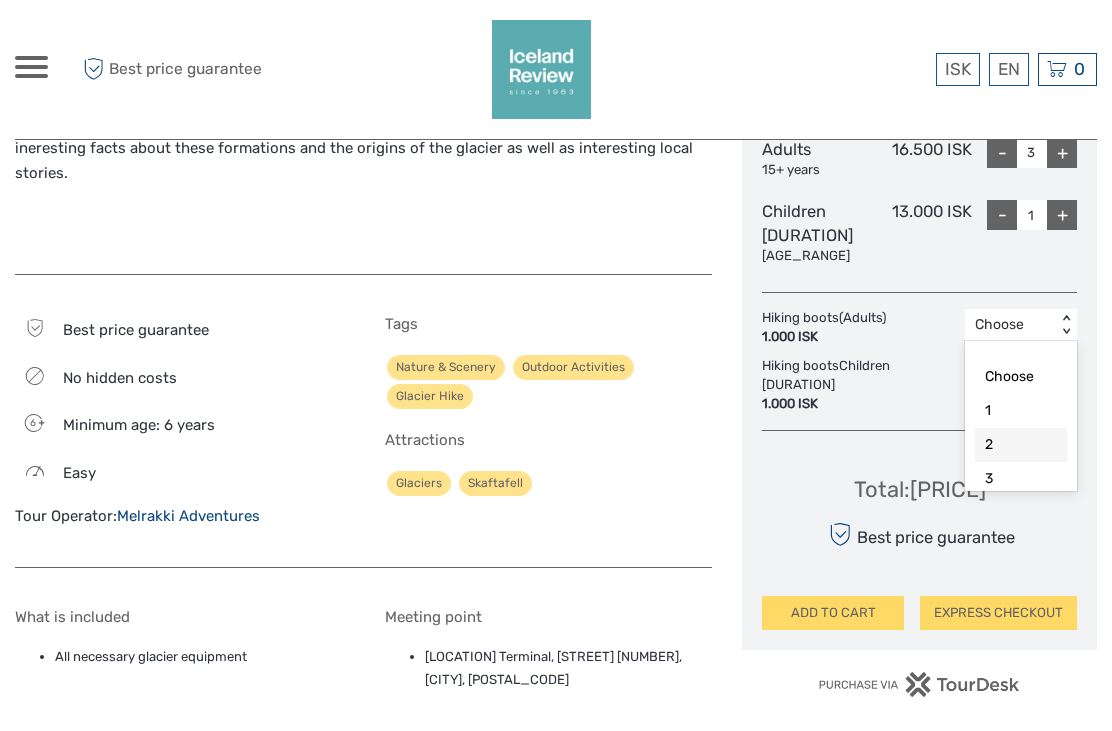 click on "2" at bounding box center (1021, 445) 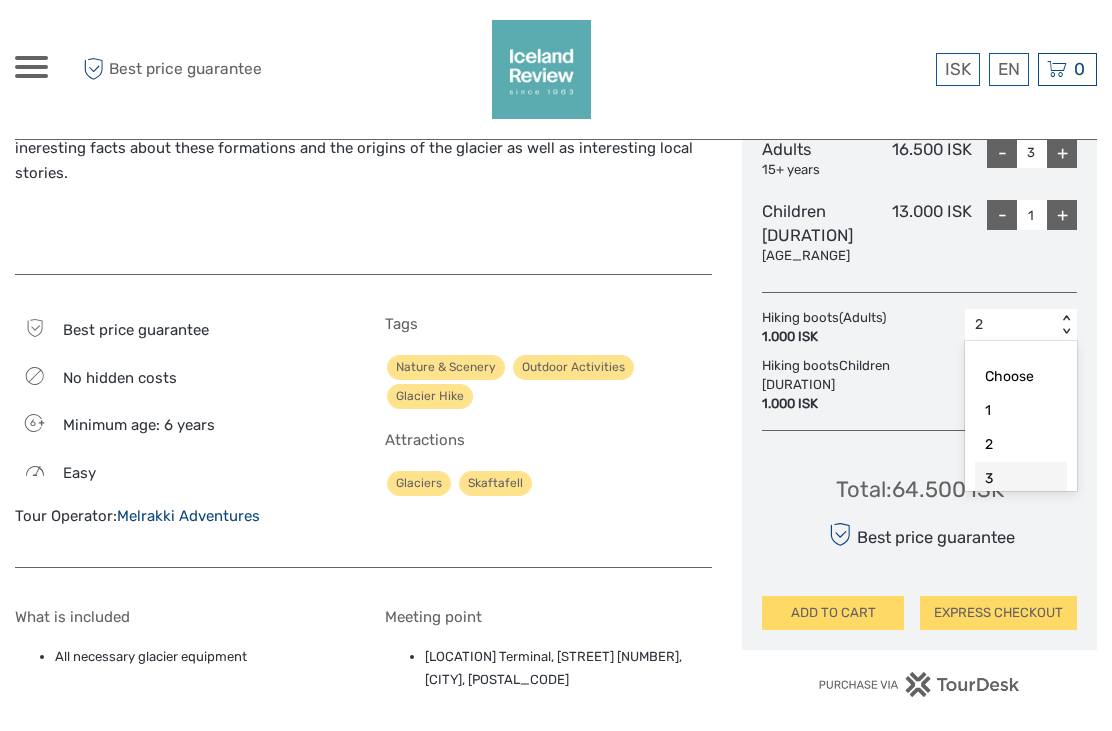 click on "3" at bounding box center (1021, 479) 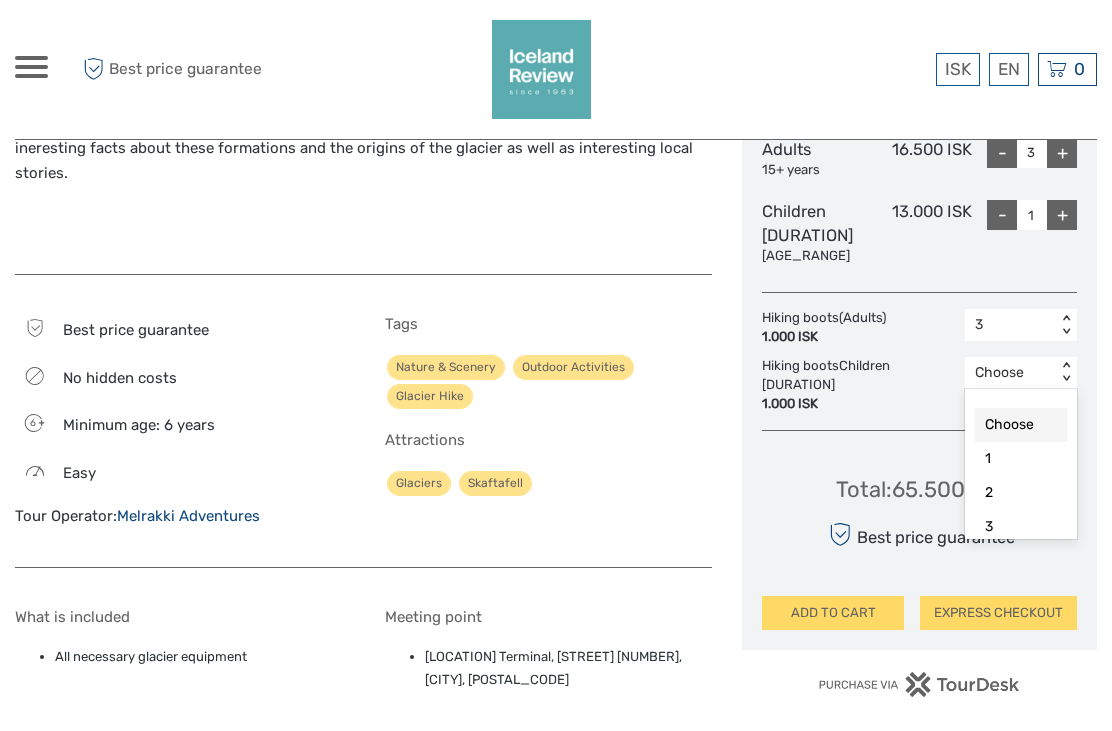 click on "1" at bounding box center [1021, 459] 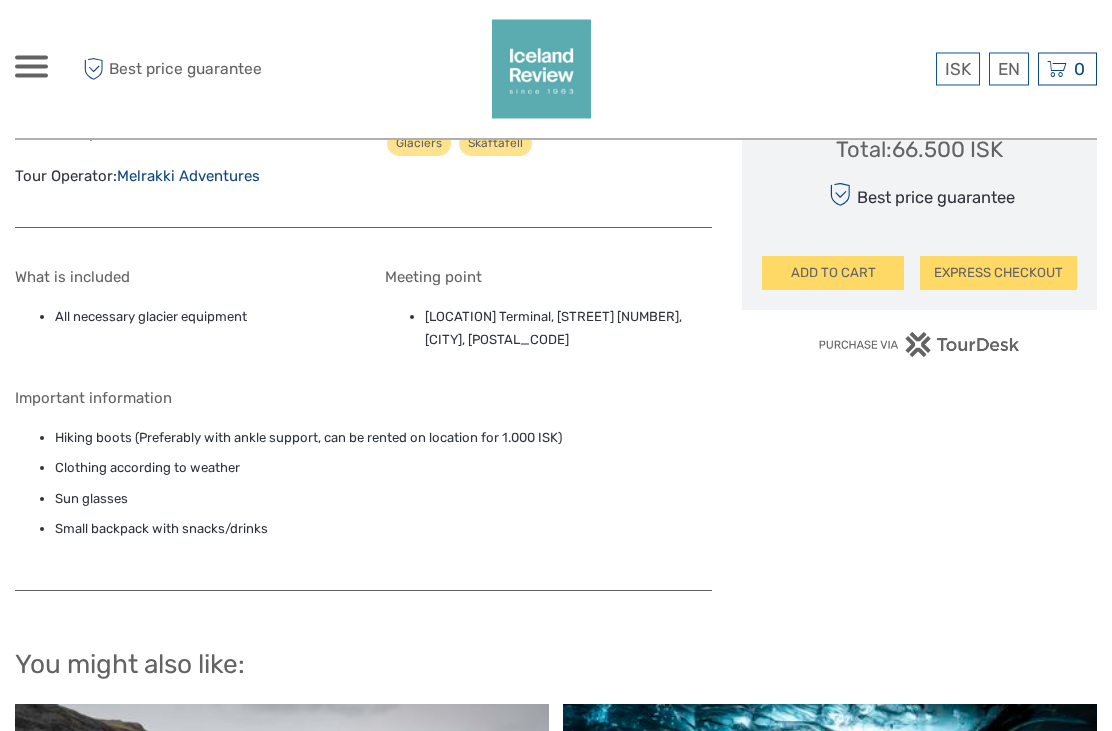 scroll, scrollTop: 1342, scrollLeft: 0, axis: vertical 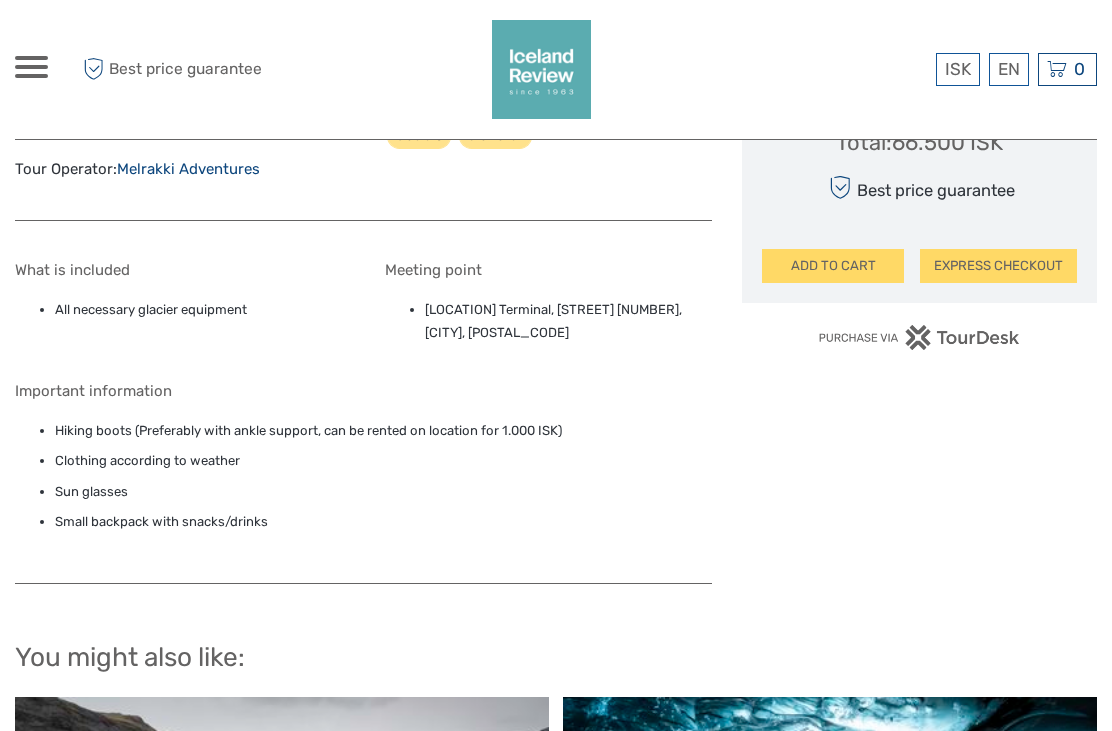click on "Clothing according to weather" at bounding box center [383, 461] 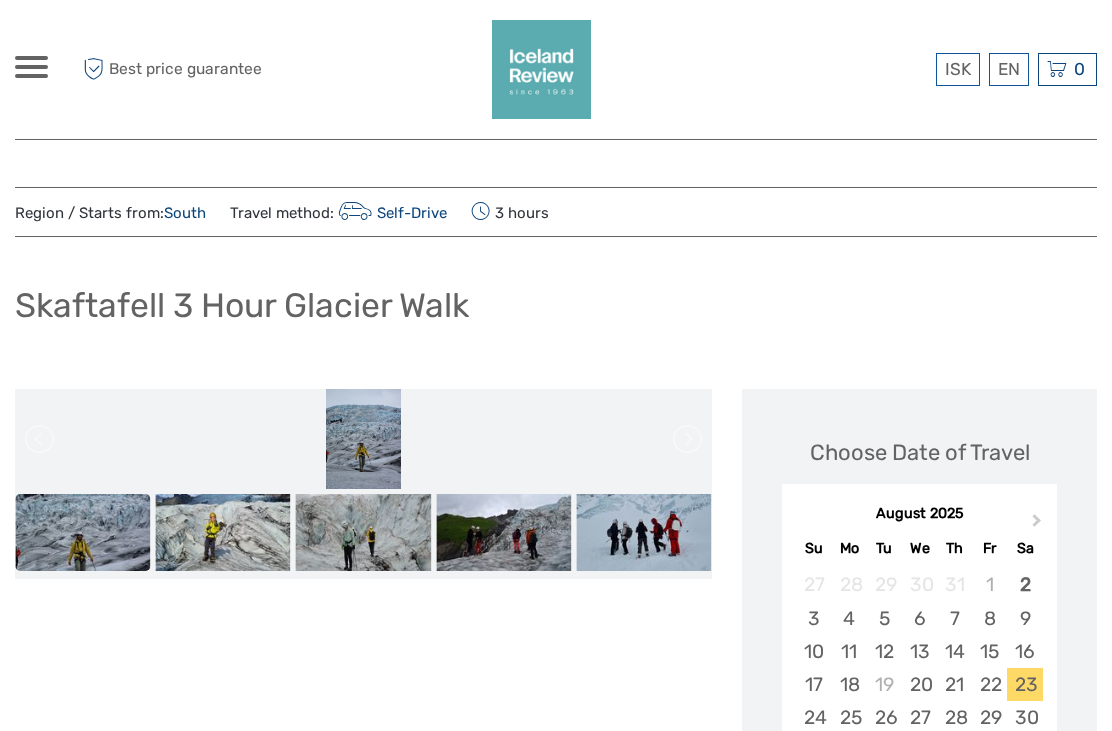 scroll, scrollTop: 0, scrollLeft: 0, axis: both 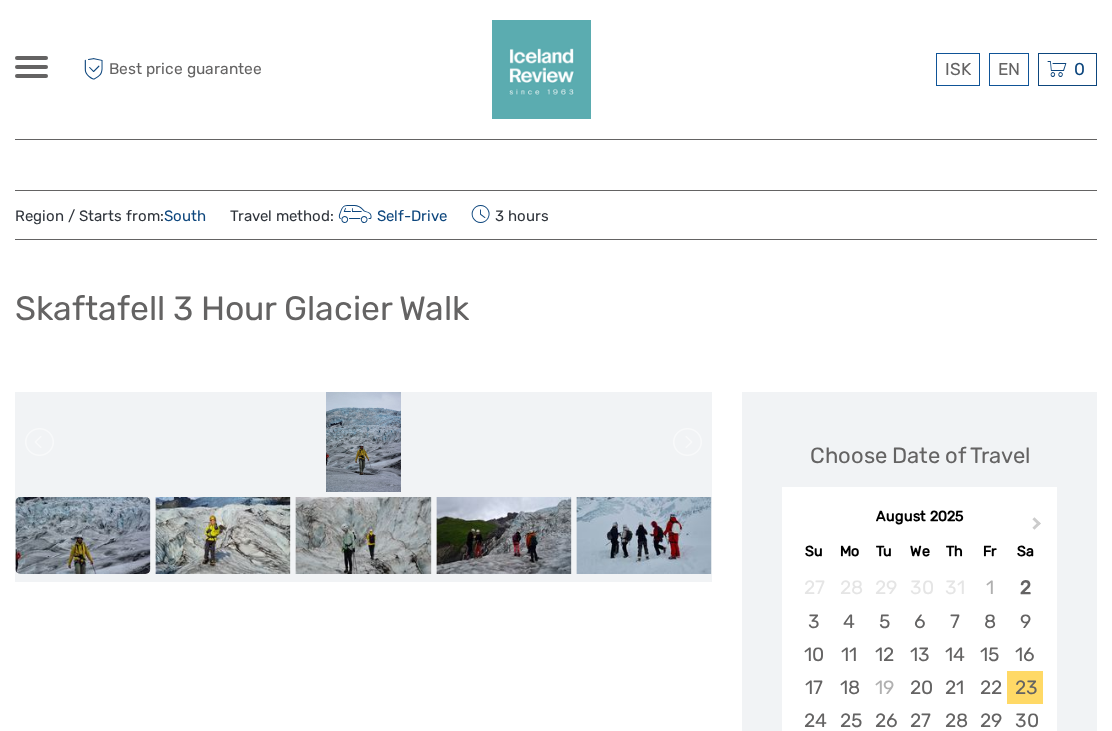 click at bounding box center [82, 535] 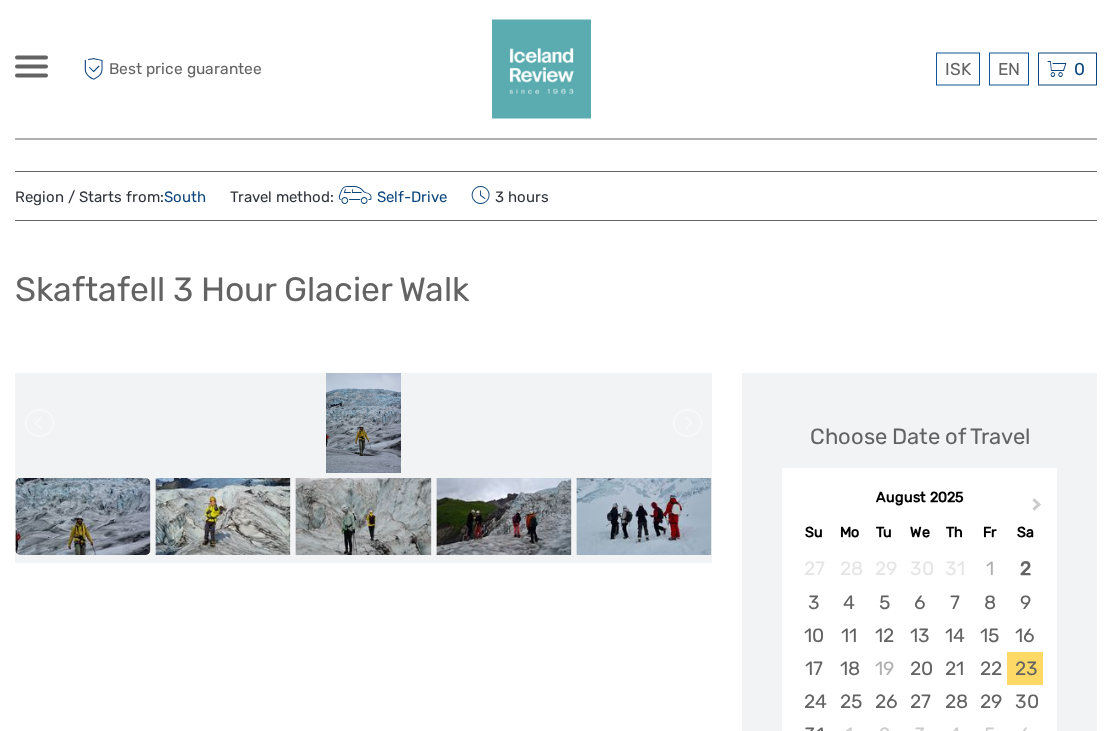 scroll, scrollTop: 0, scrollLeft: 0, axis: both 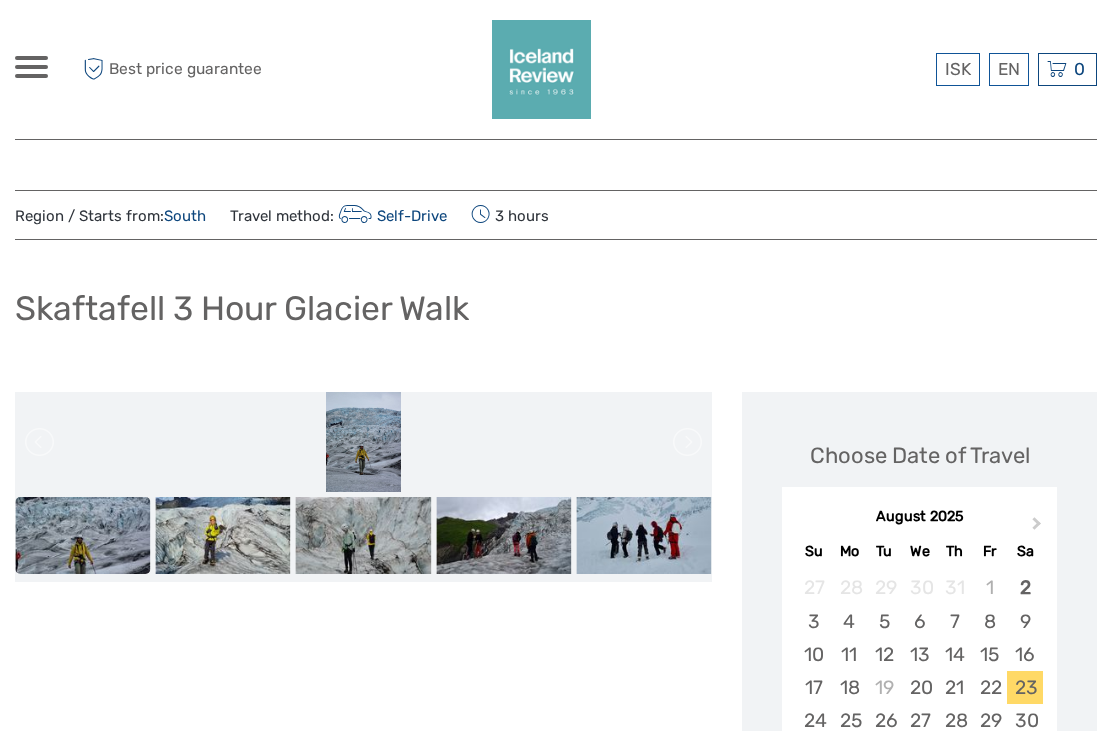click at bounding box center (643, 535) 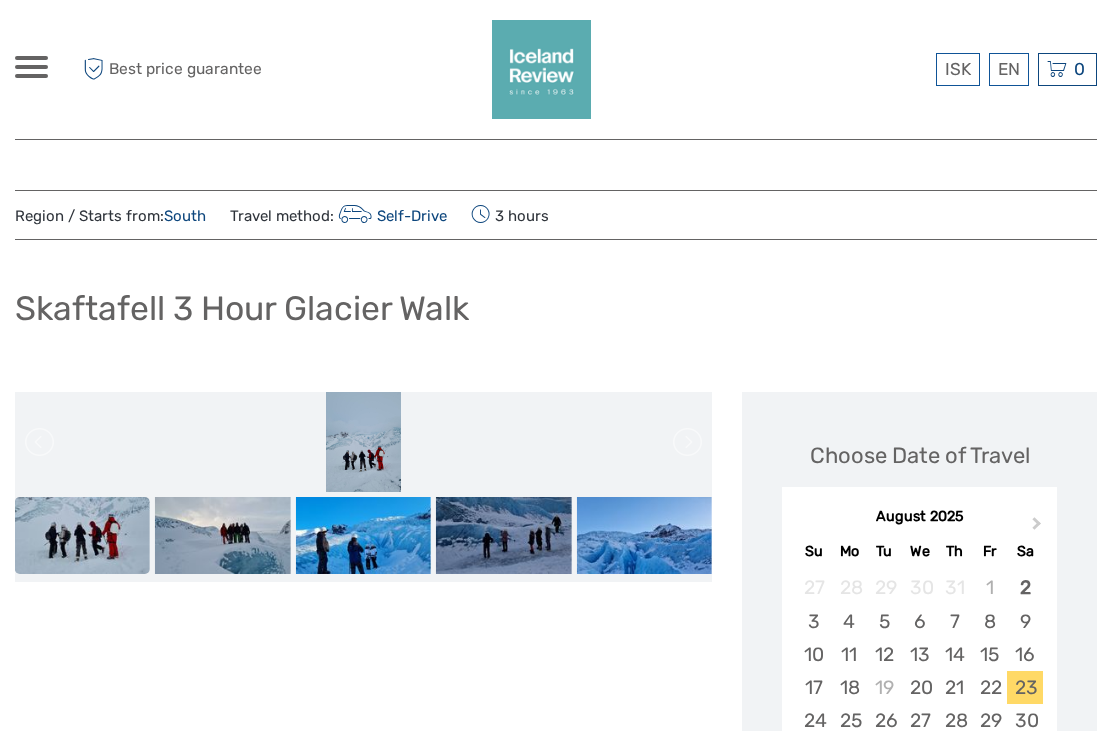click at bounding box center (82, 535) 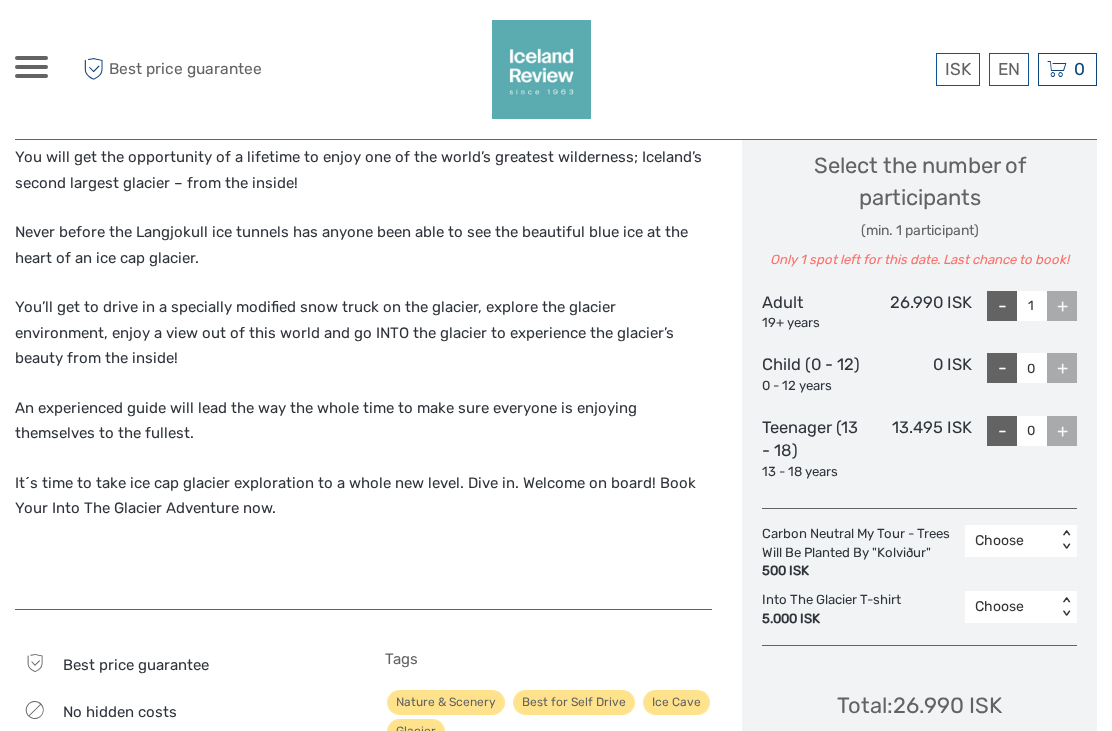 scroll, scrollTop: 492, scrollLeft: 0, axis: vertical 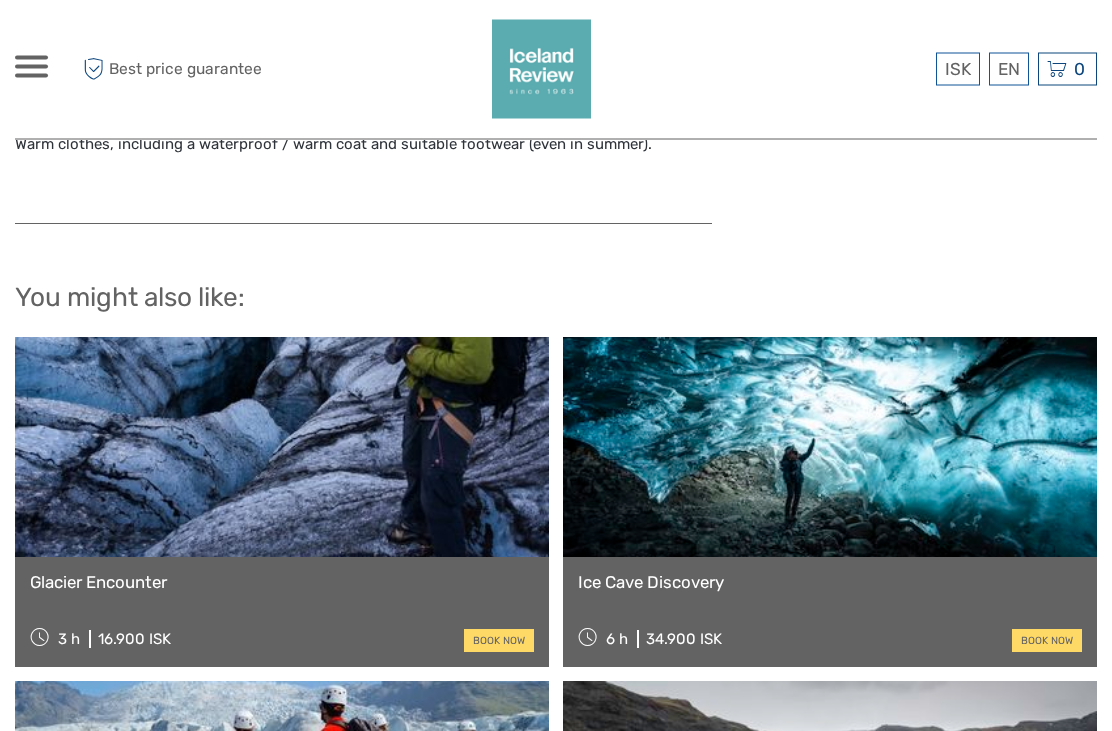 click at bounding box center [282, 448] 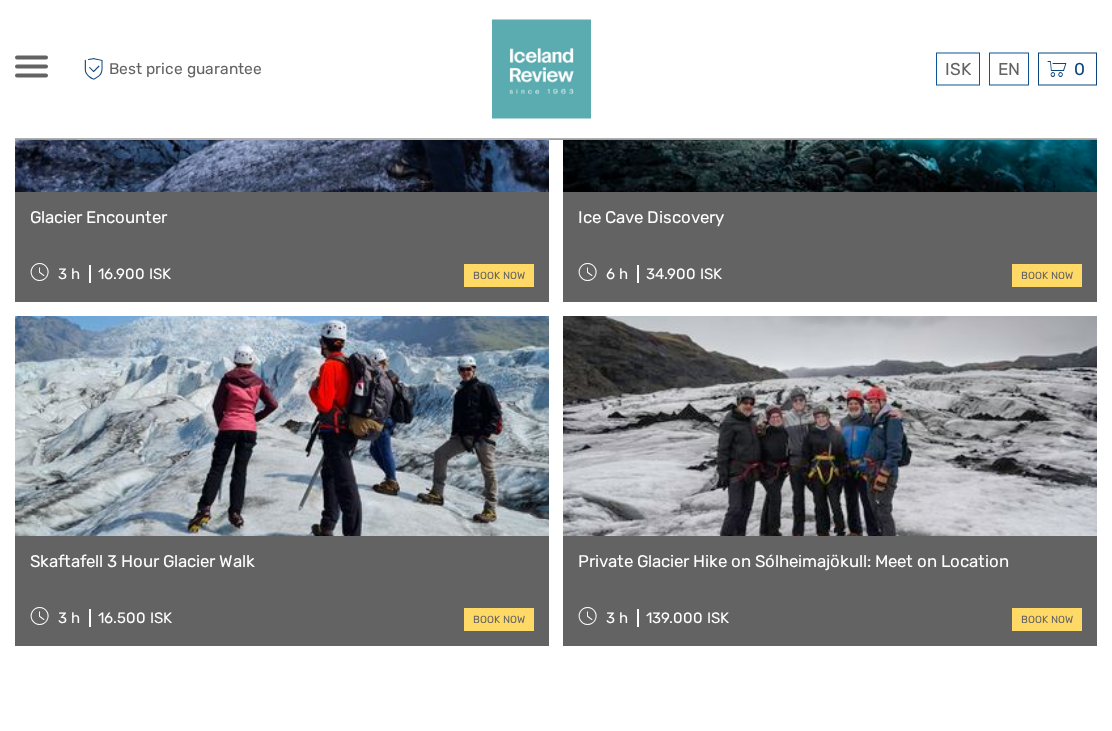 scroll, scrollTop: 2374, scrollLeft: 0, axis: vertical 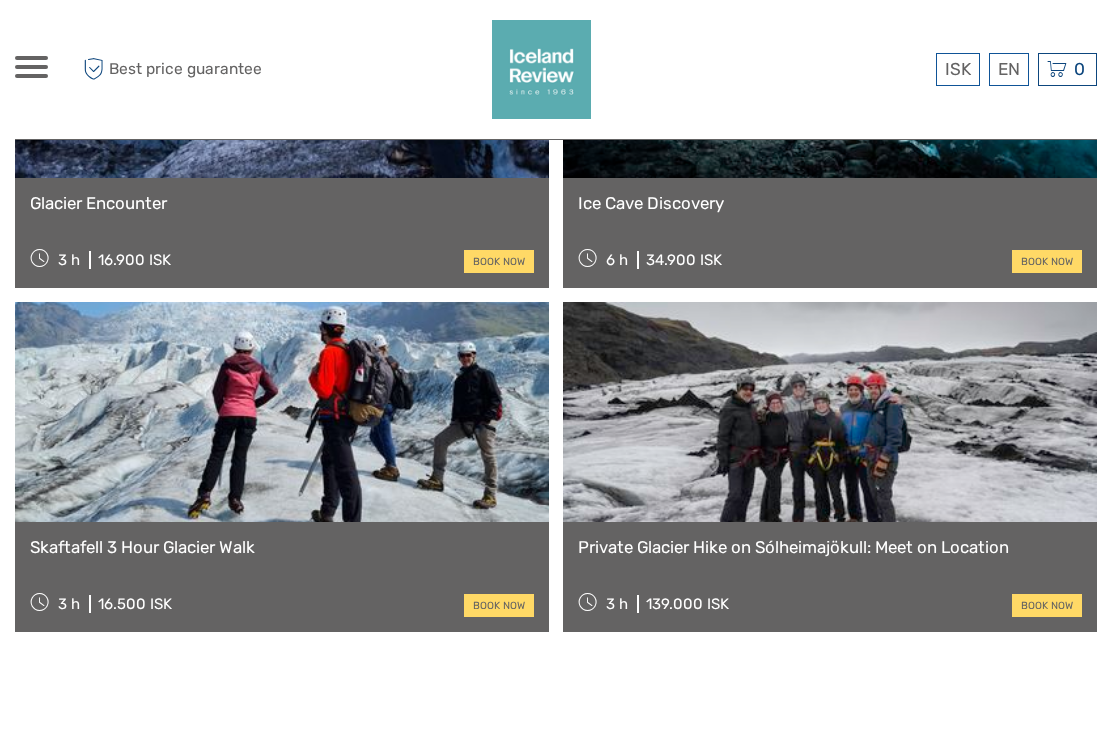 click at bounding box center (282, 412) 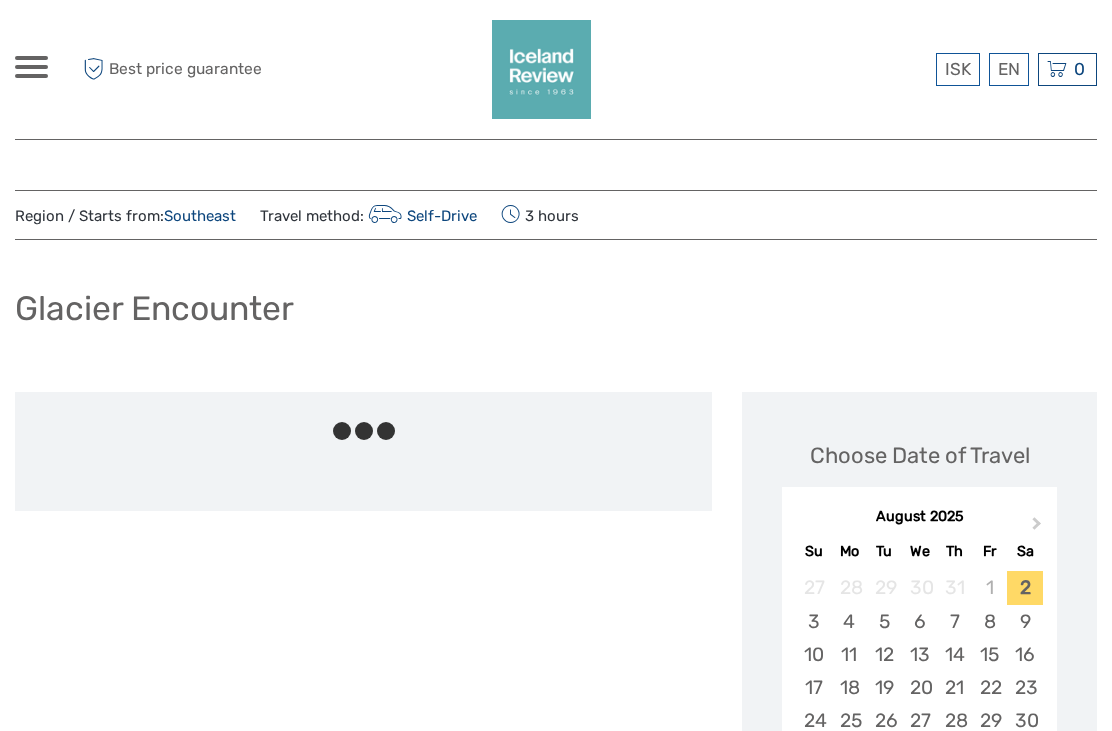 scroll, scrollTop: 0, scrollLeft: 0, axis: both 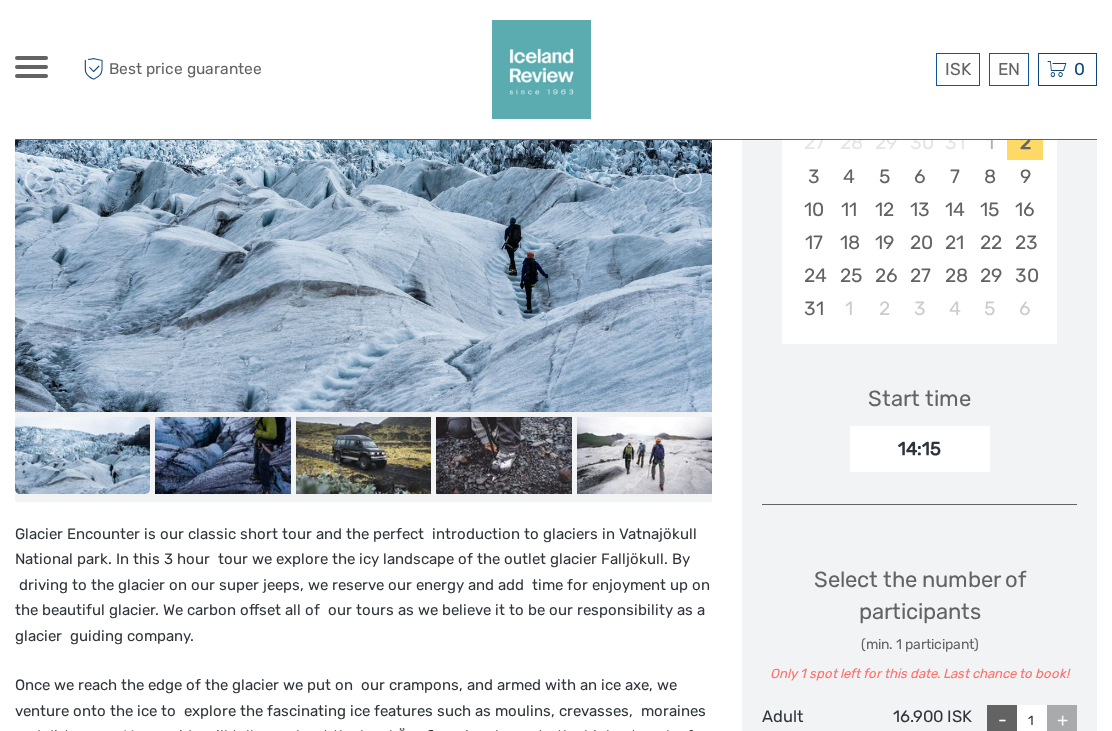 click at bounding box center (222, 455) 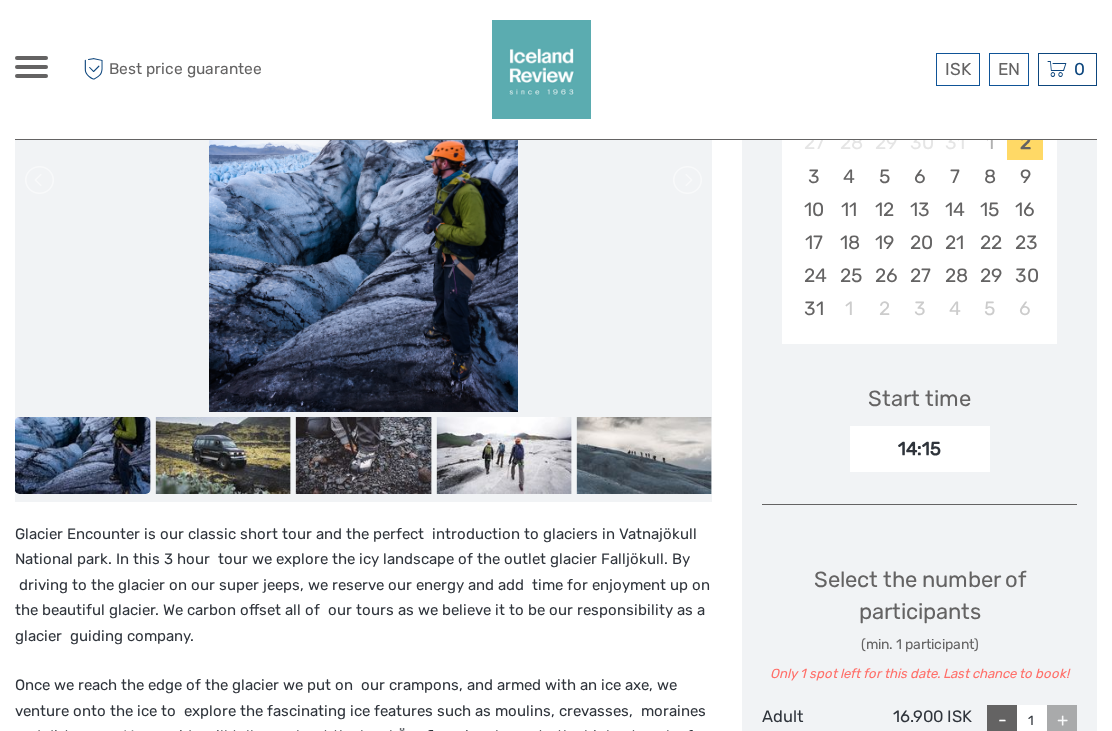 click at bounding box center (363, 455) 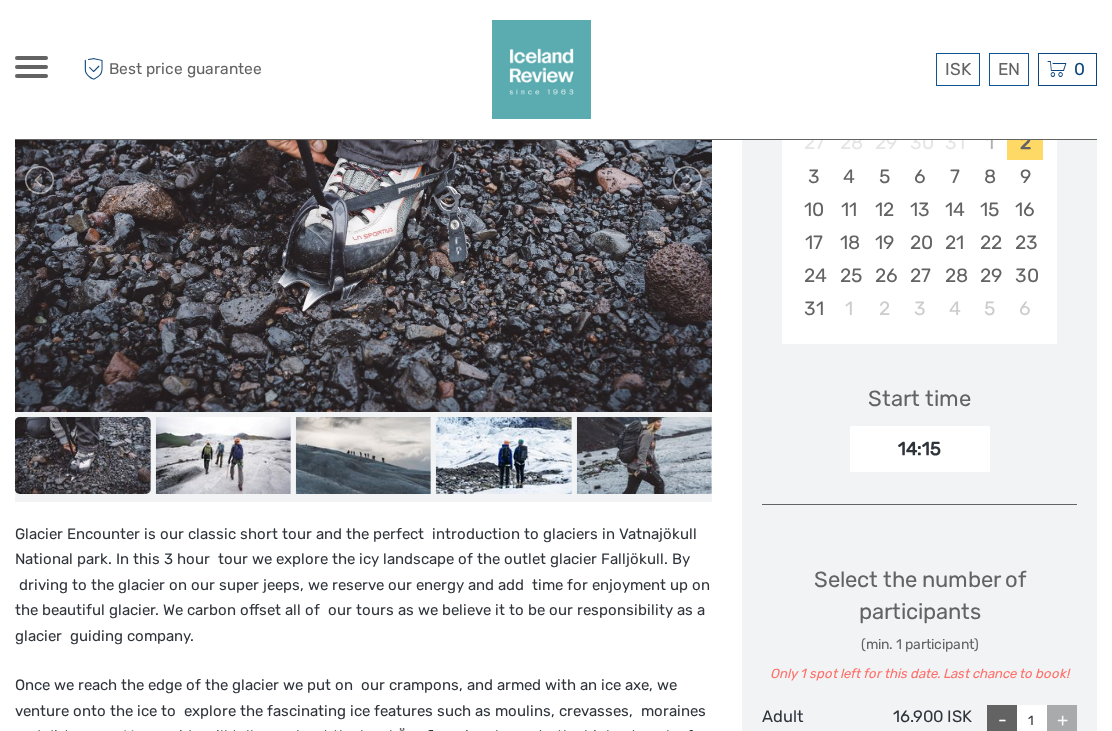click at bounding box center (222, 455) 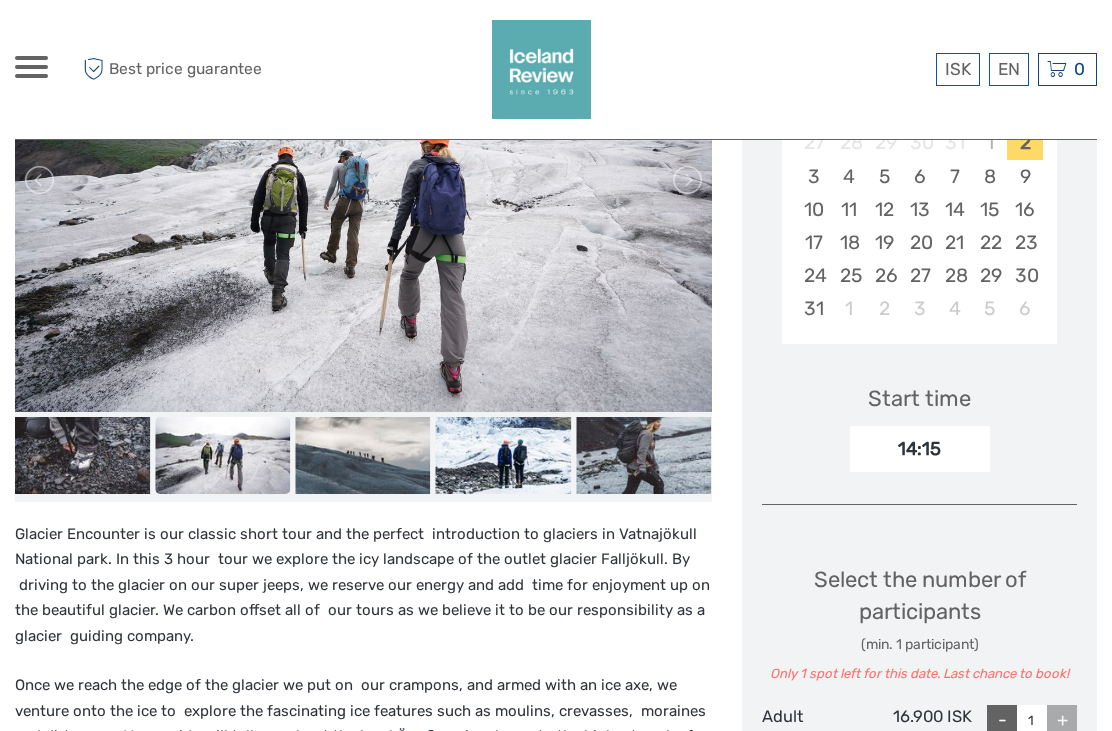 click at bounding box center [362, 455] 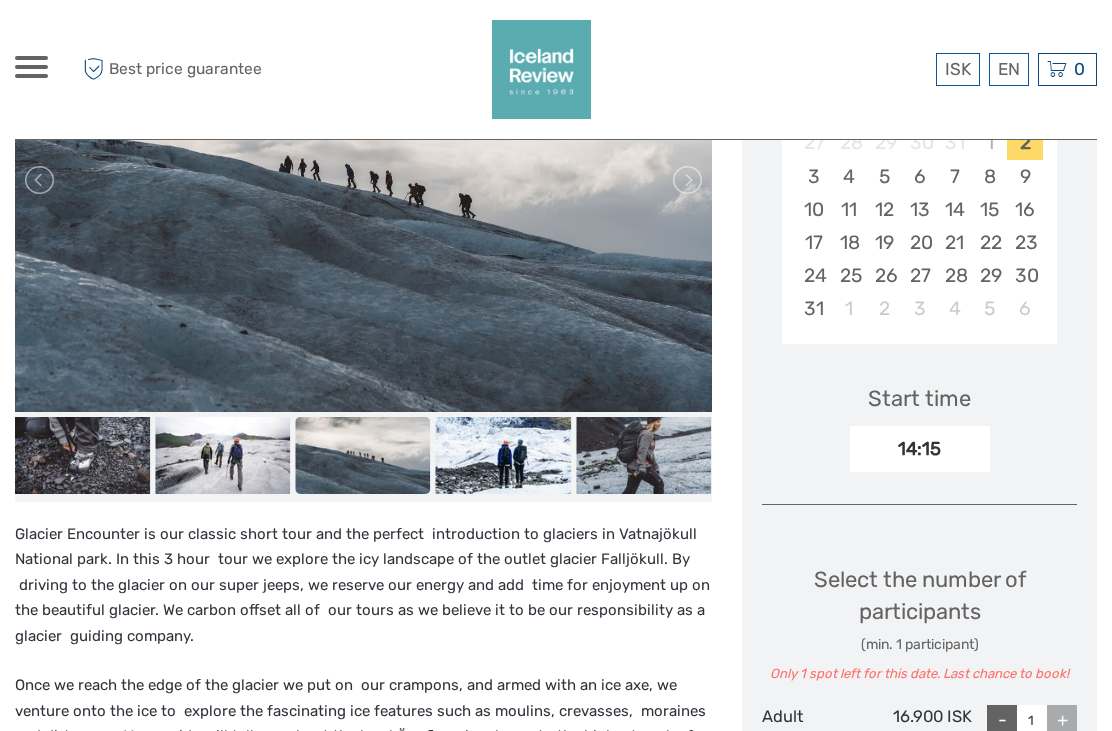 click at bounding box center [503, 455] 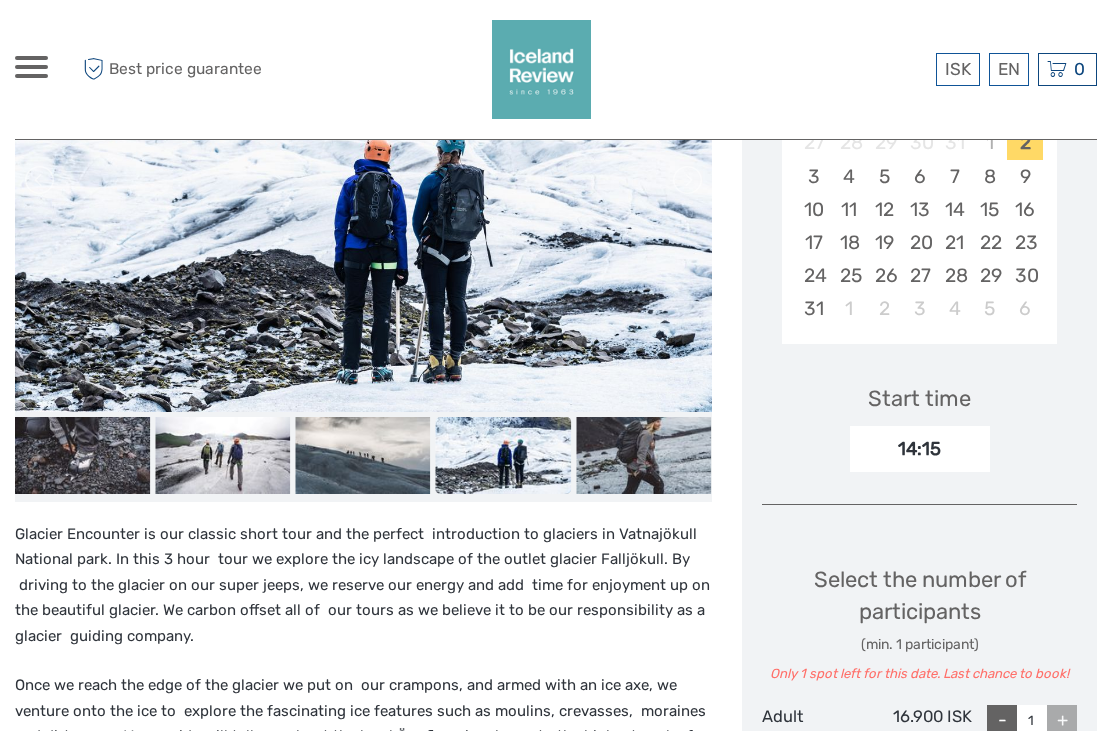 click at bounding box center (503, 455) 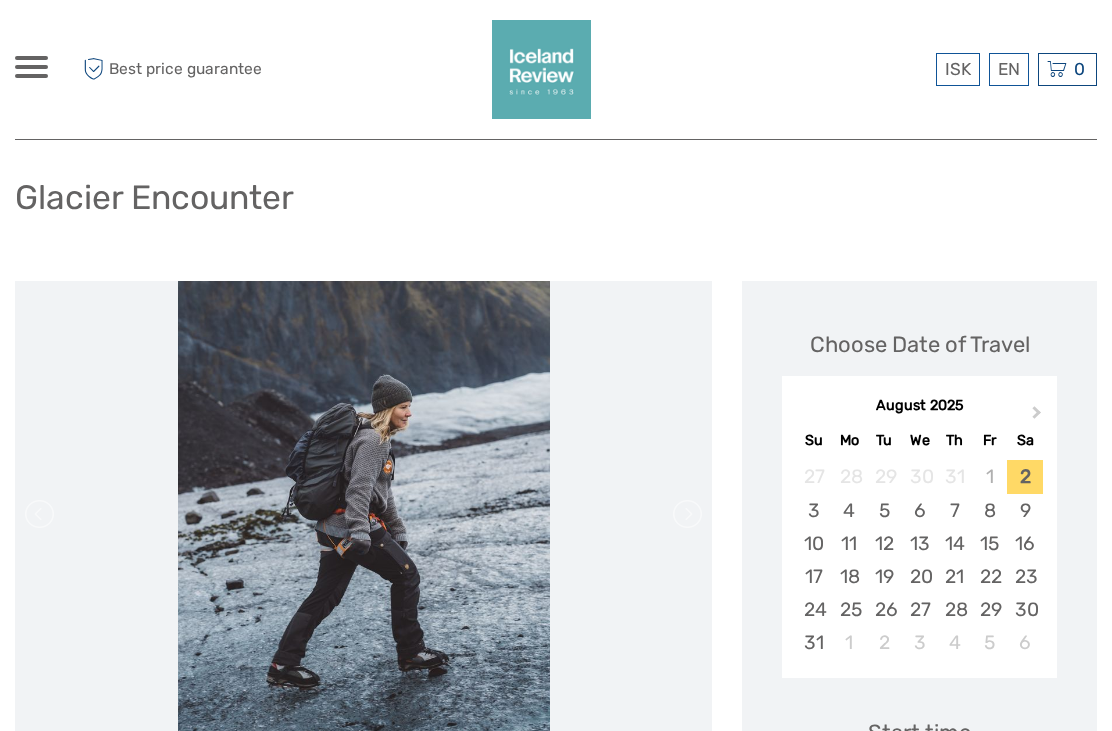scroll, scrollTop: 0, scrollLeft: 0, axis: both 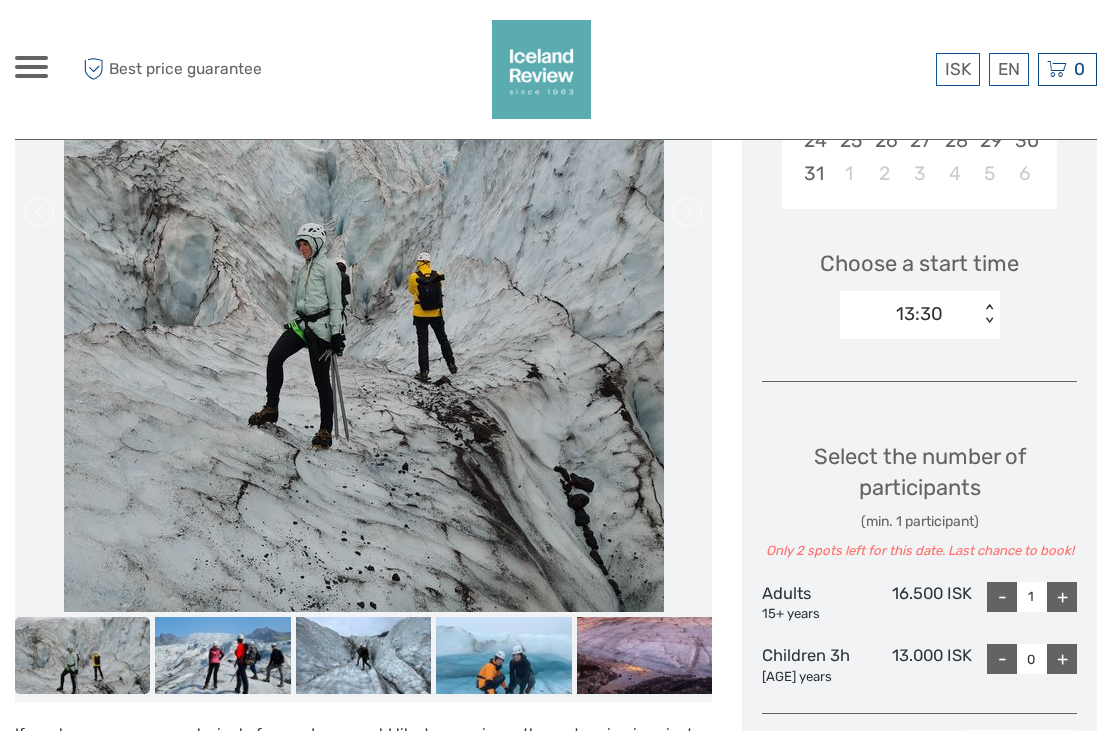 click at bounding box center (222, 655) 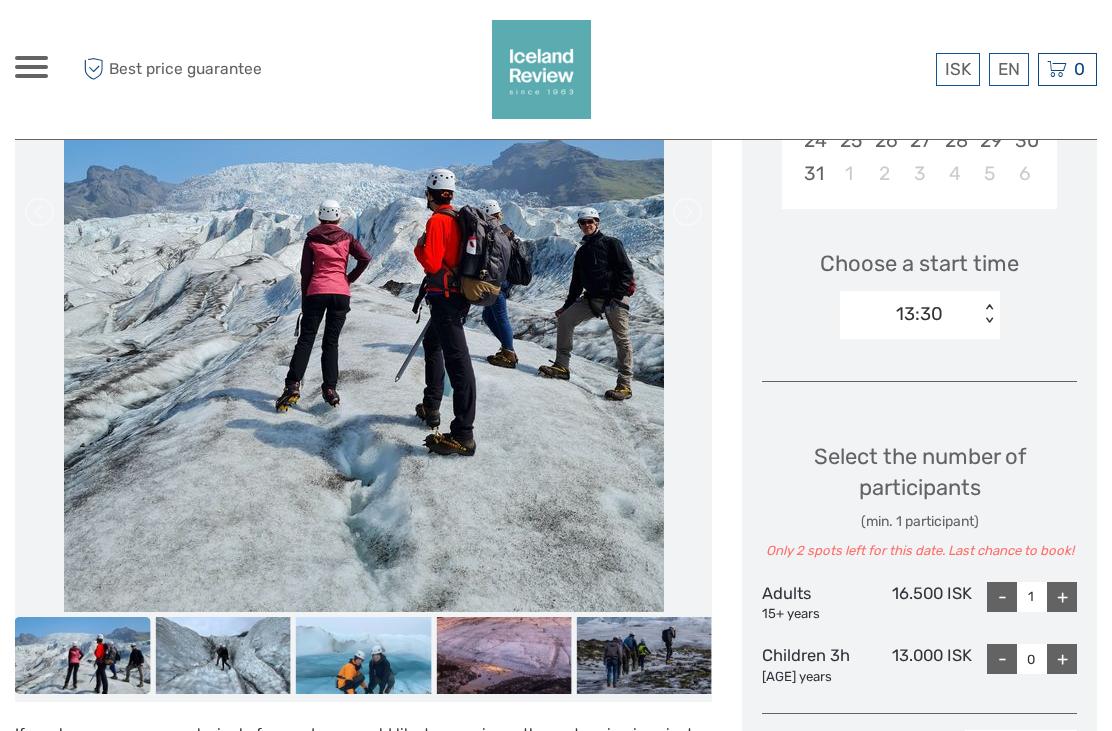 click at bounding box center (364, 212) 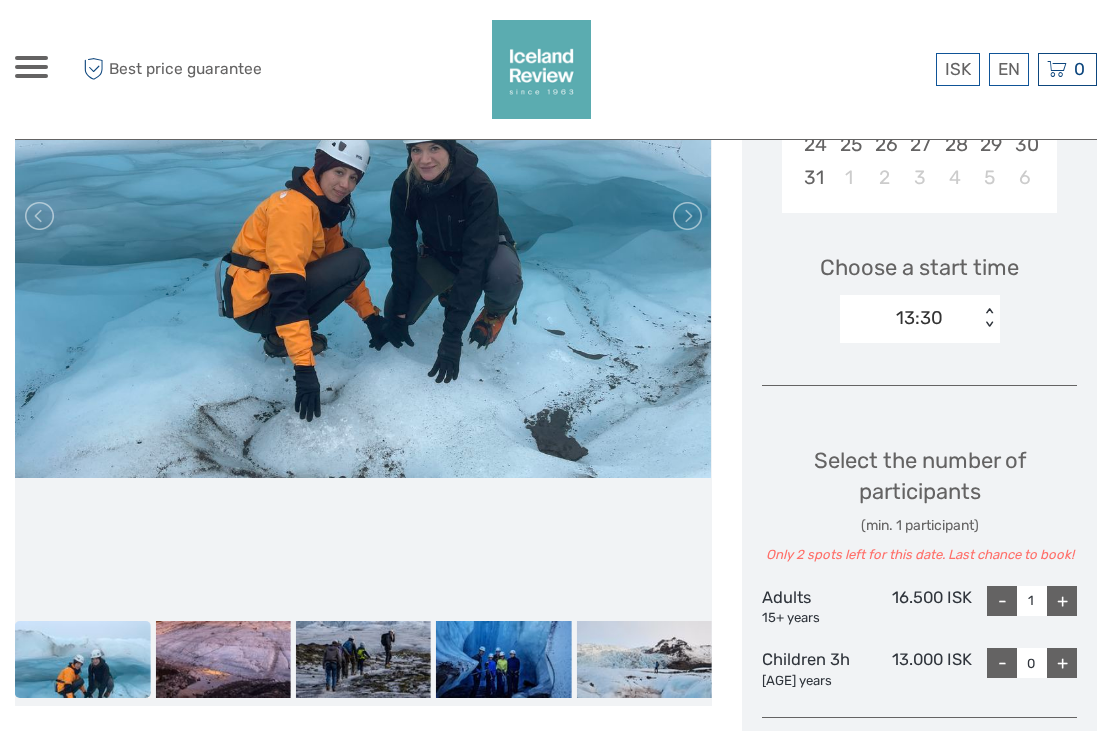 scroll, scrollTop: 534, scrollLeft: 0, axis: vertical 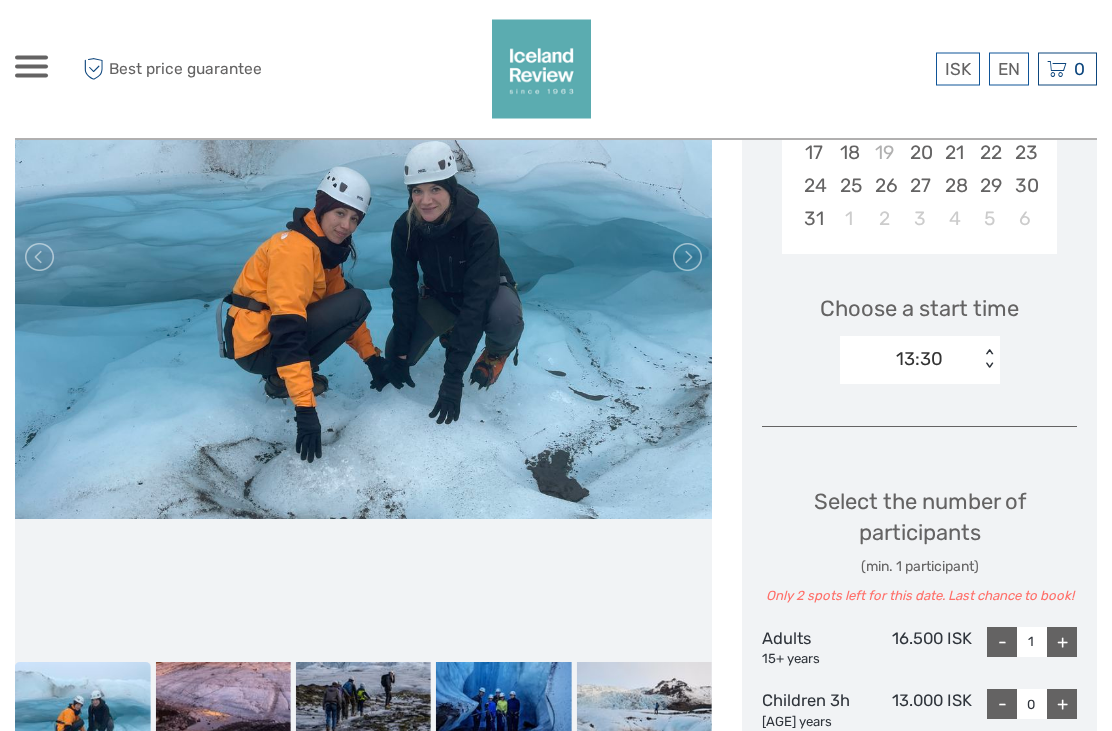 click at bounding box center [363, 701] 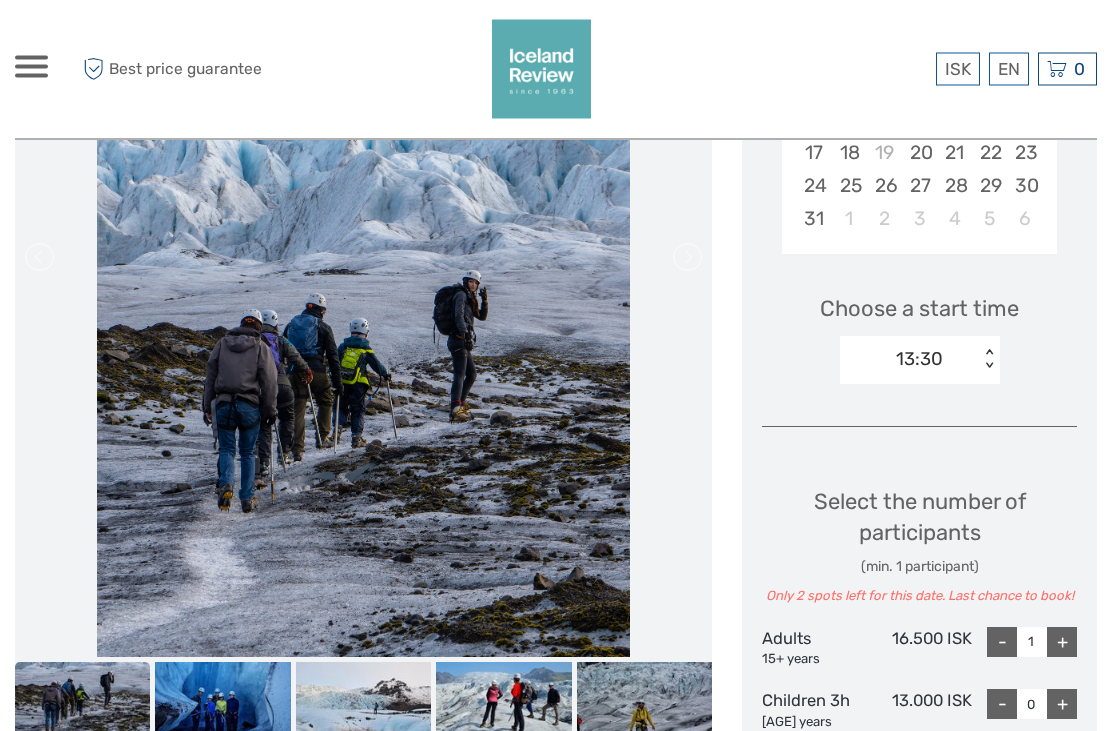 scroll, scrollTop: 535, scrollLeft: 0, axis: vertical 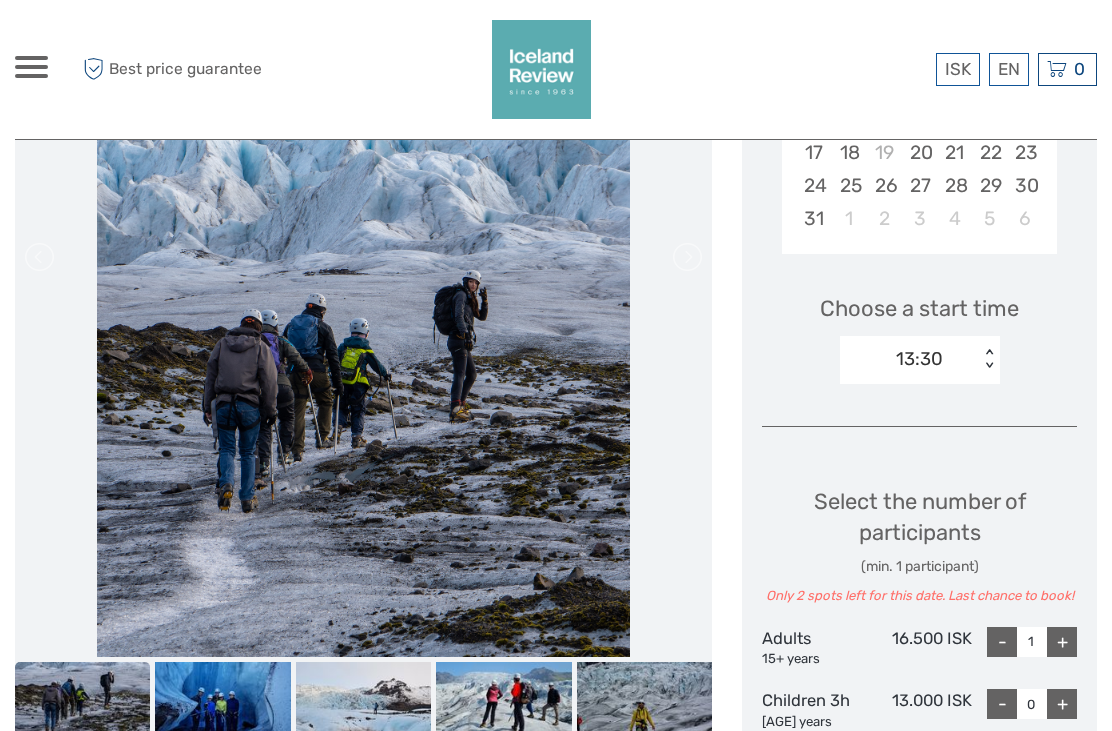 click at bounding box center [363, 700] 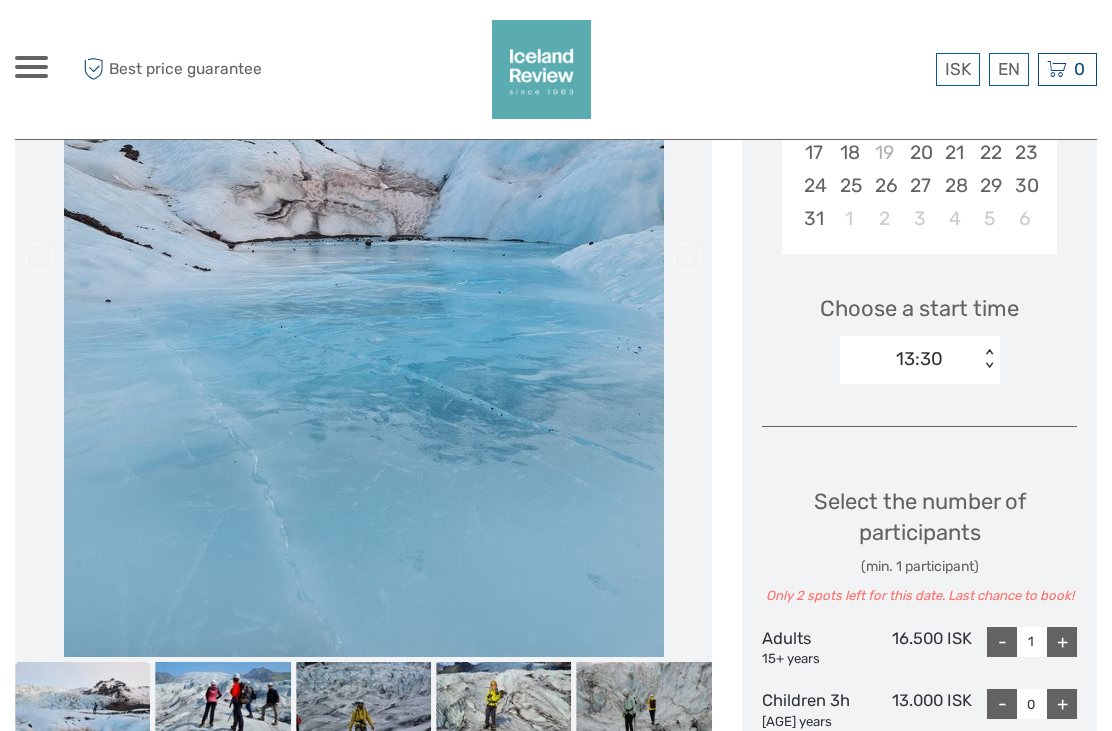 click at bounding box center [363, 700] 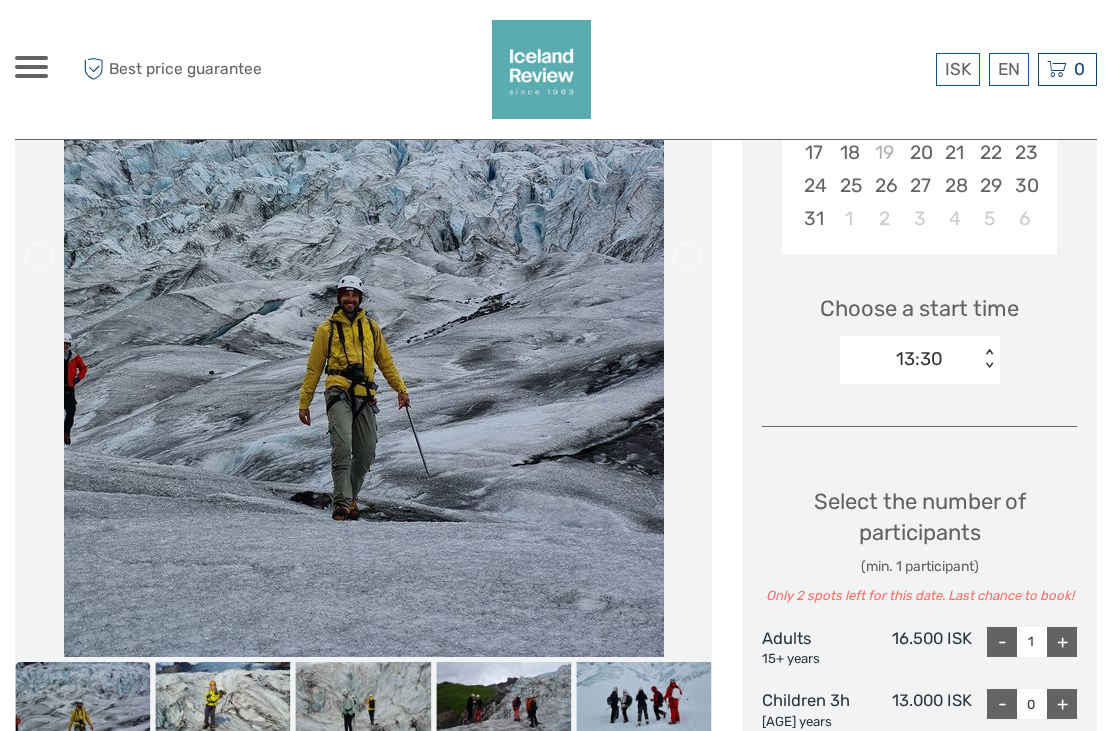 click at bounding box center [503, 700] 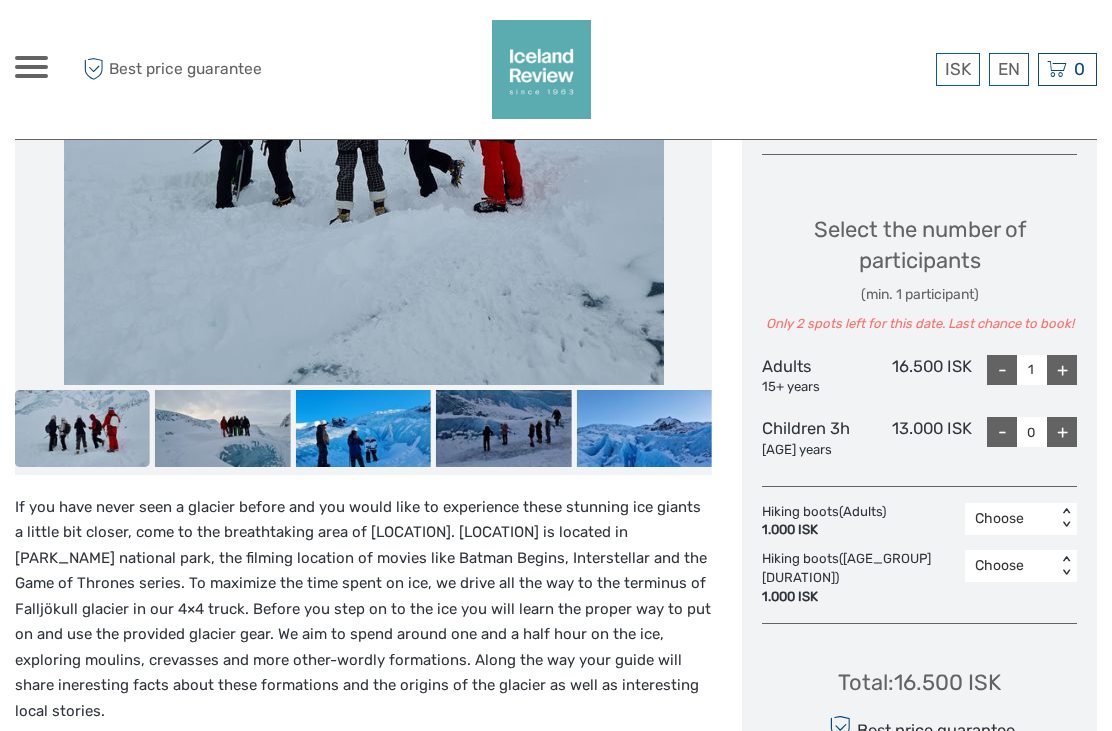 scroll, scrollTop: 875, scrollLeft: 0, axis: vertical 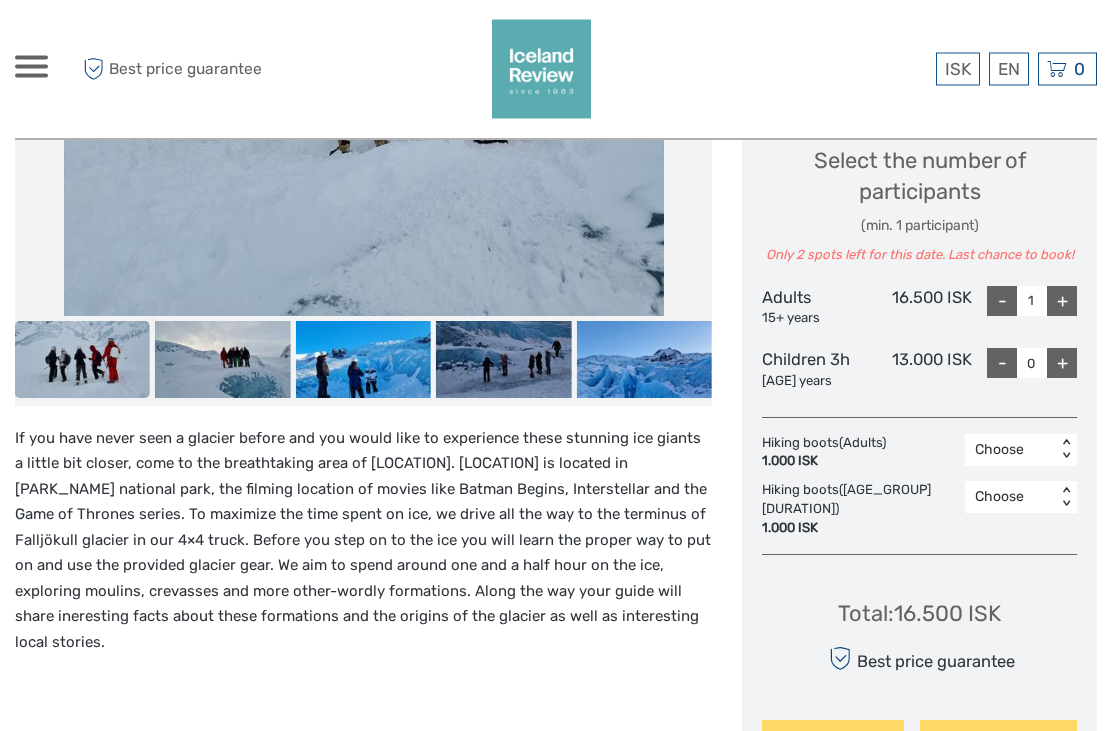 click at bounding box center [82, 360] 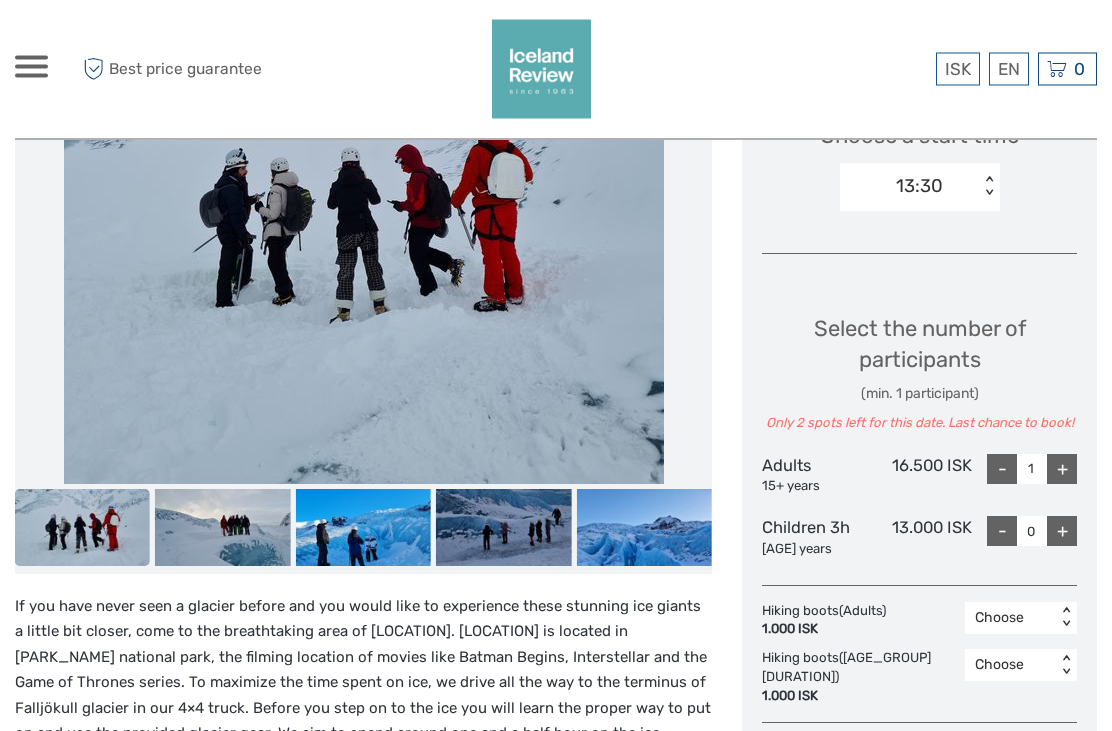 click at bounding box center (222, 528) 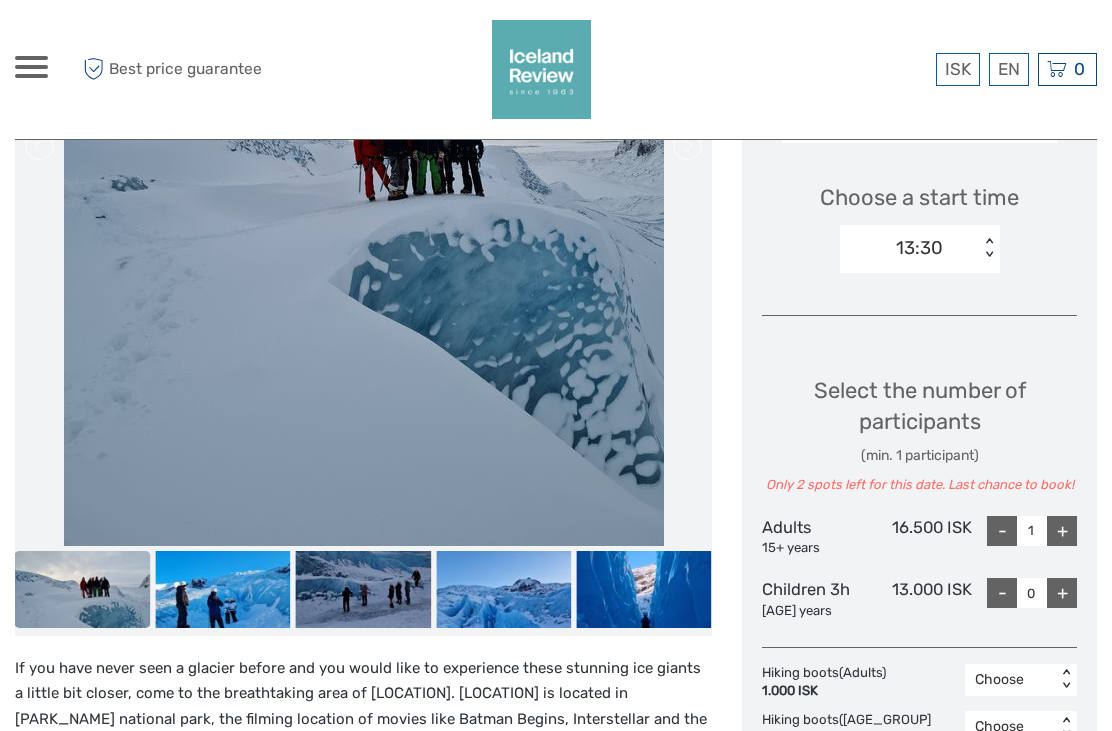 scroll, scrollTop: 640, scrollLeft: 0, axis: vertical 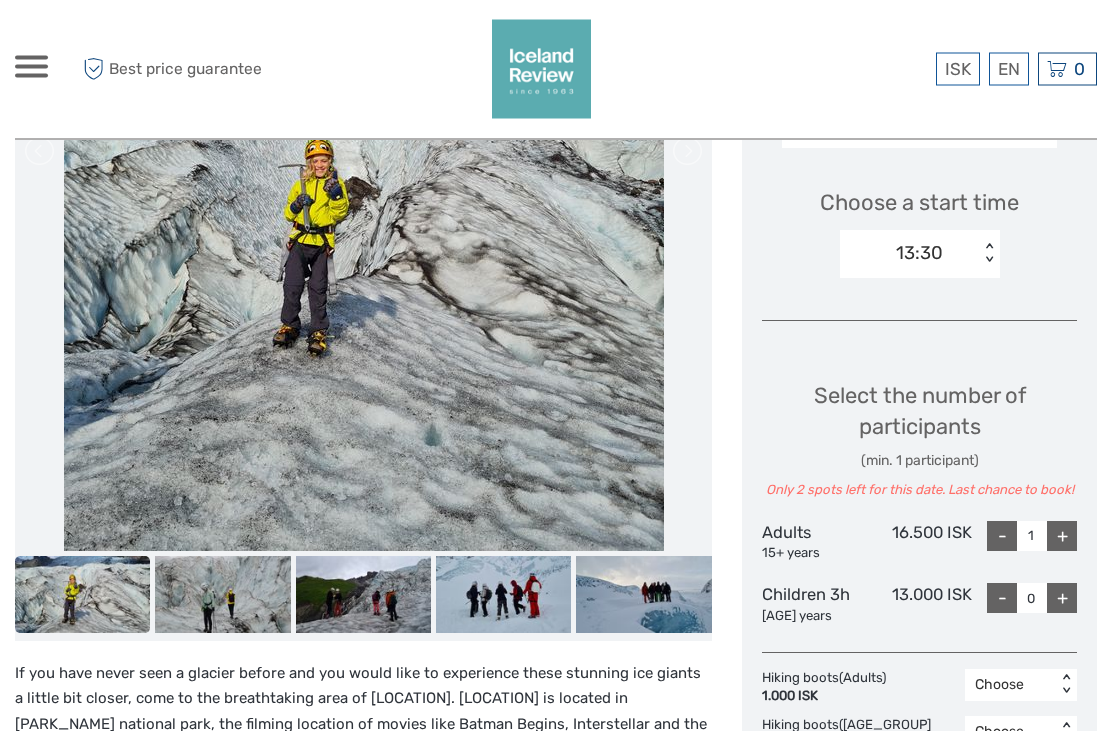 click at bounding box center (364, 152) 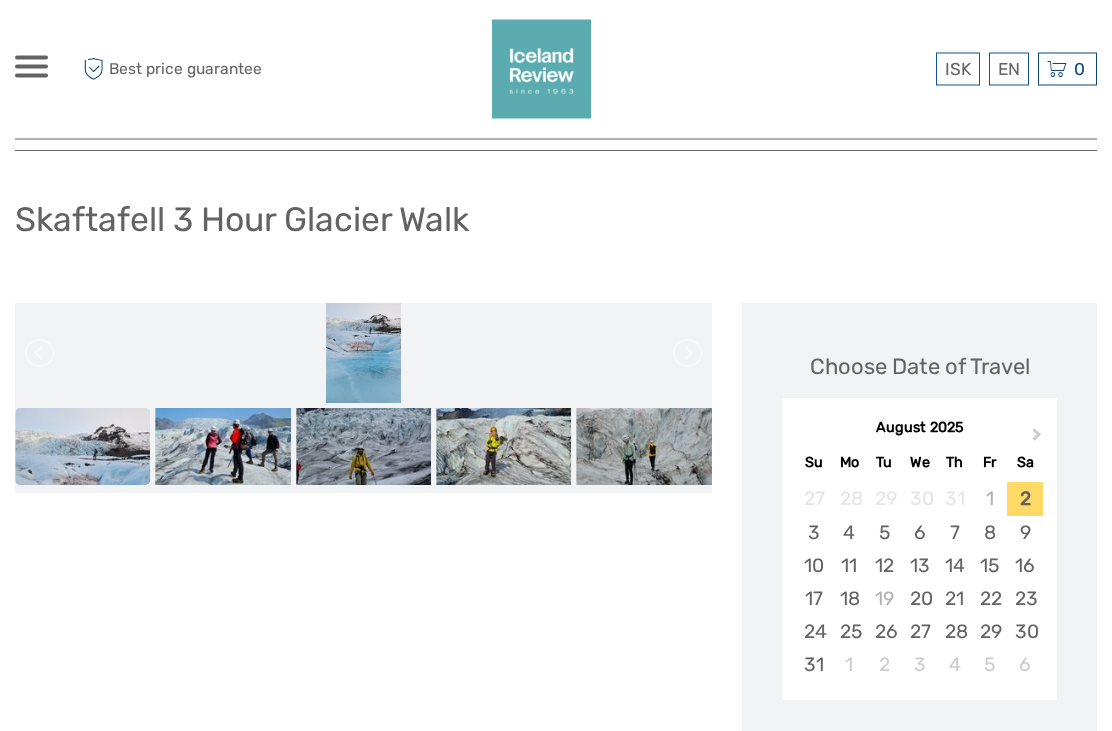 scroll, scrollTop: 0, scrollLeft: 0, axis: both 